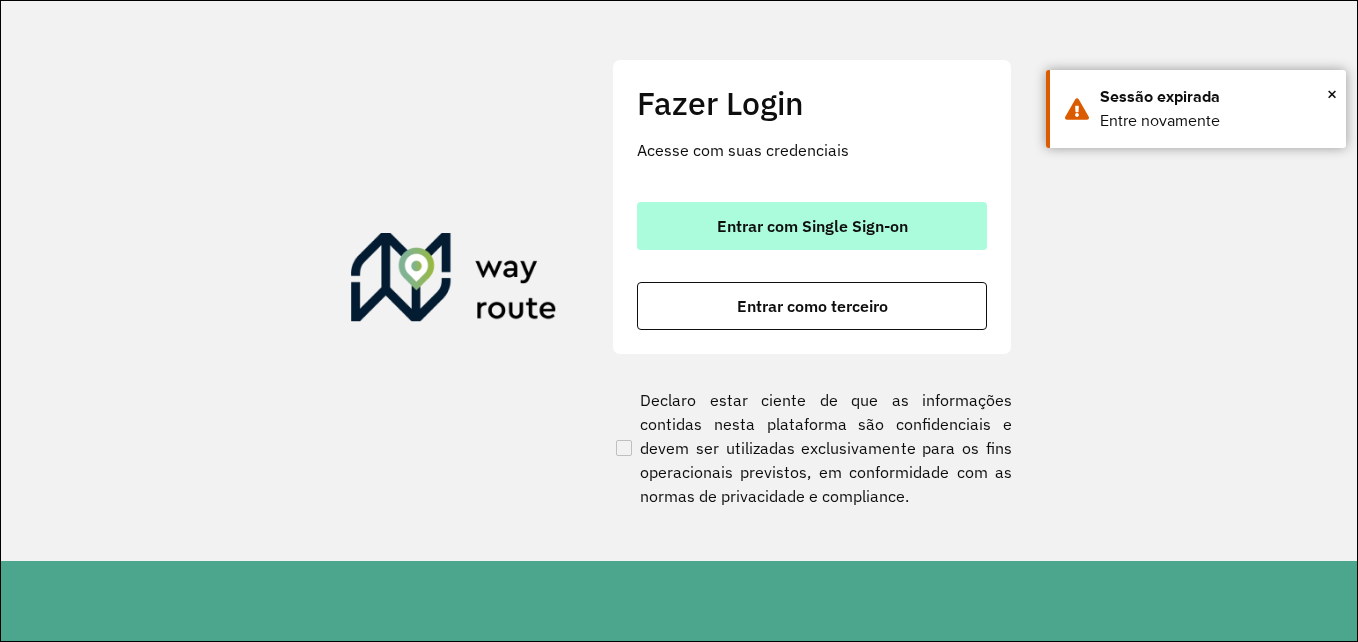 scroll, scrollTop: 0, scrollLeft: 0, axis: both 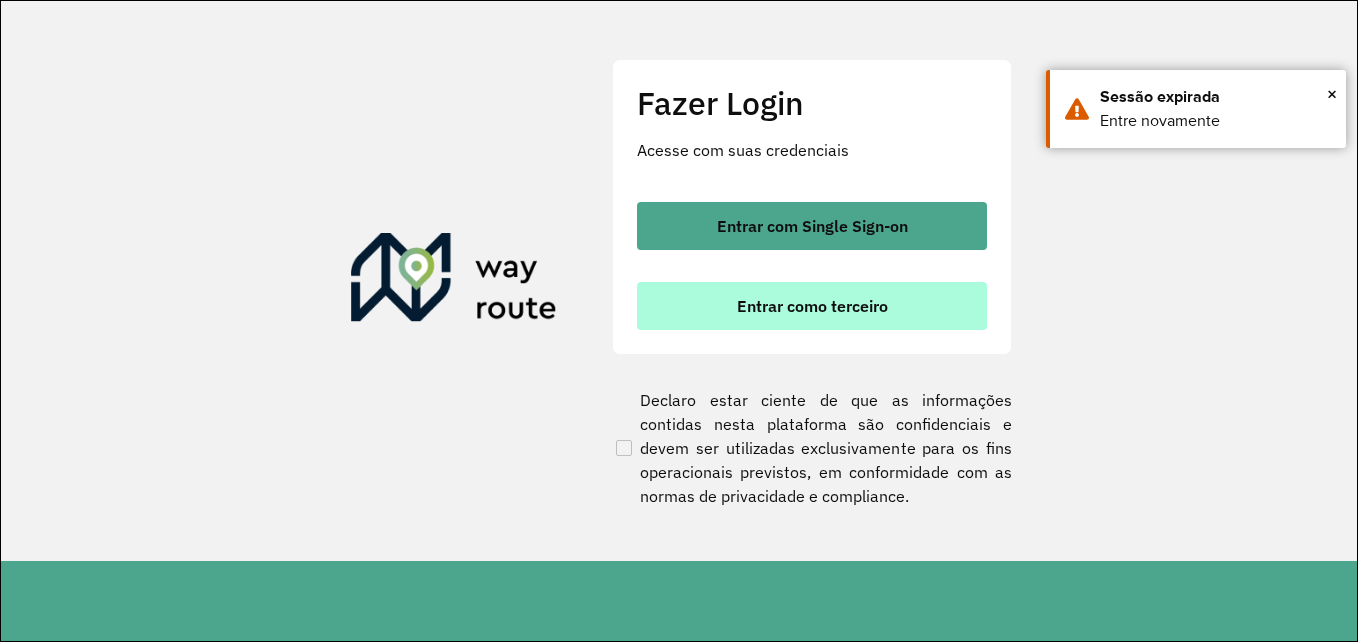 click on "Entrar como terceiro" at bounding box center (812, 306) 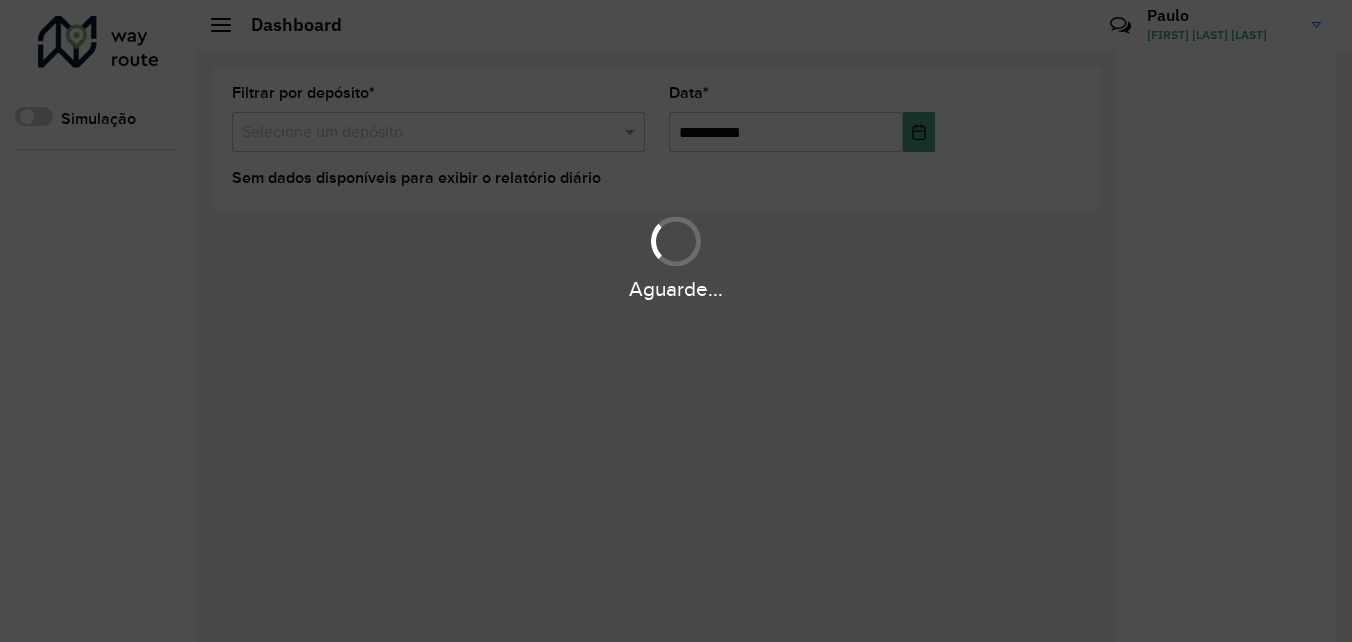 scroll, scrollTop: 0, scrollLeft: 0, axis: both 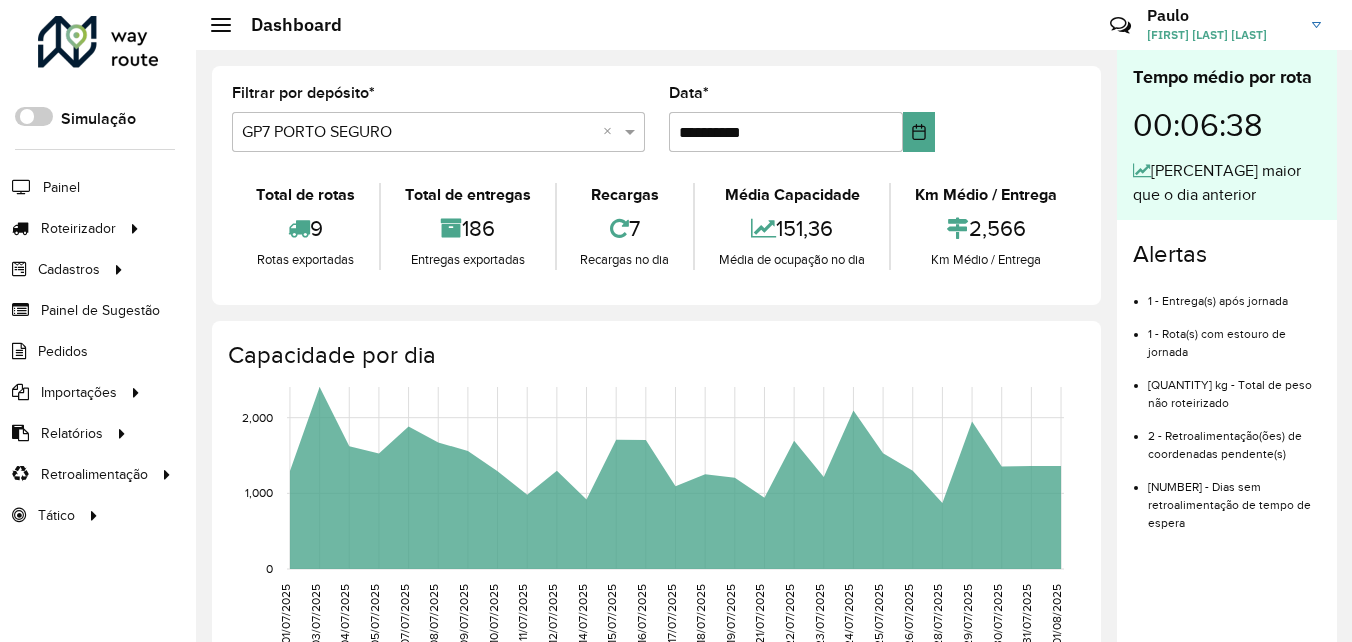 click on "**********" 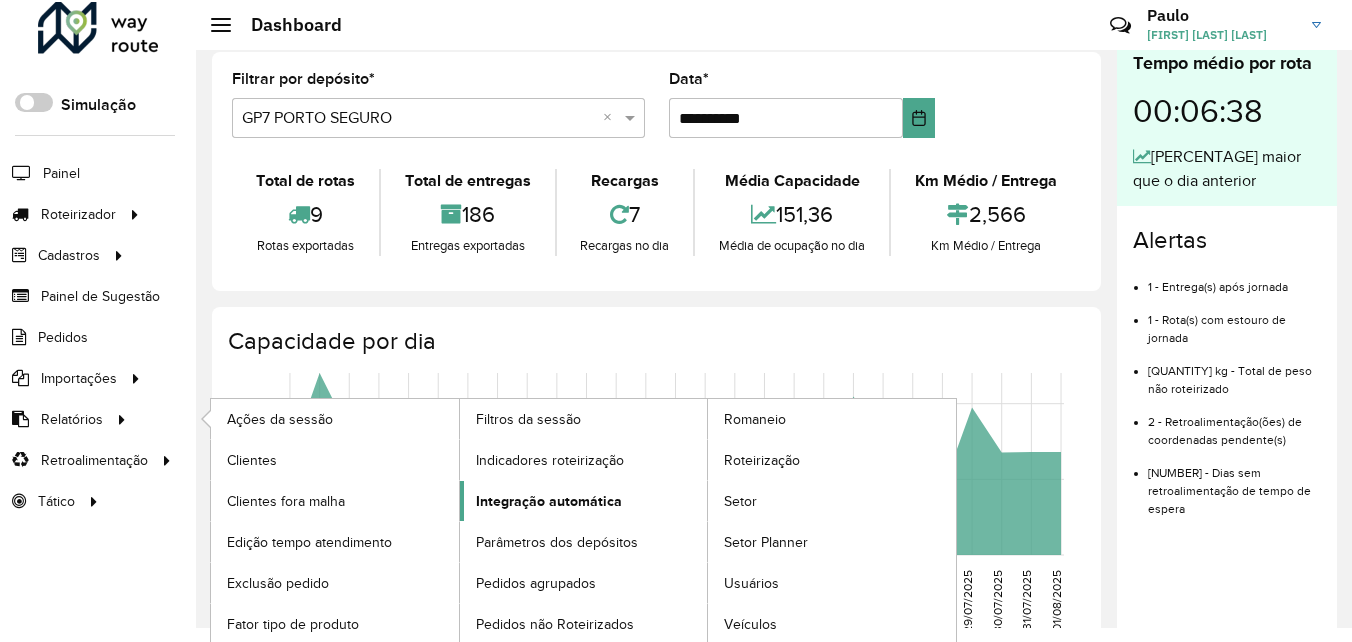 scroll, scrollTop: 18, scrollLeft: 0, axis: vertical 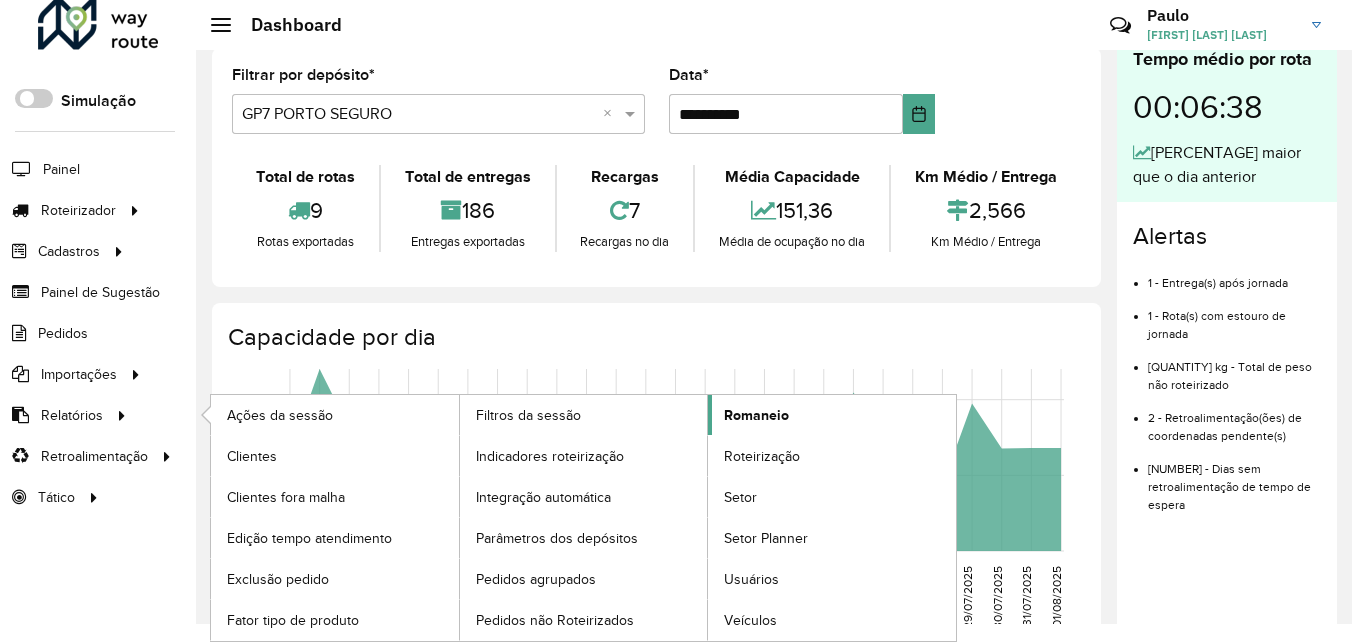 click on "Romaneio" 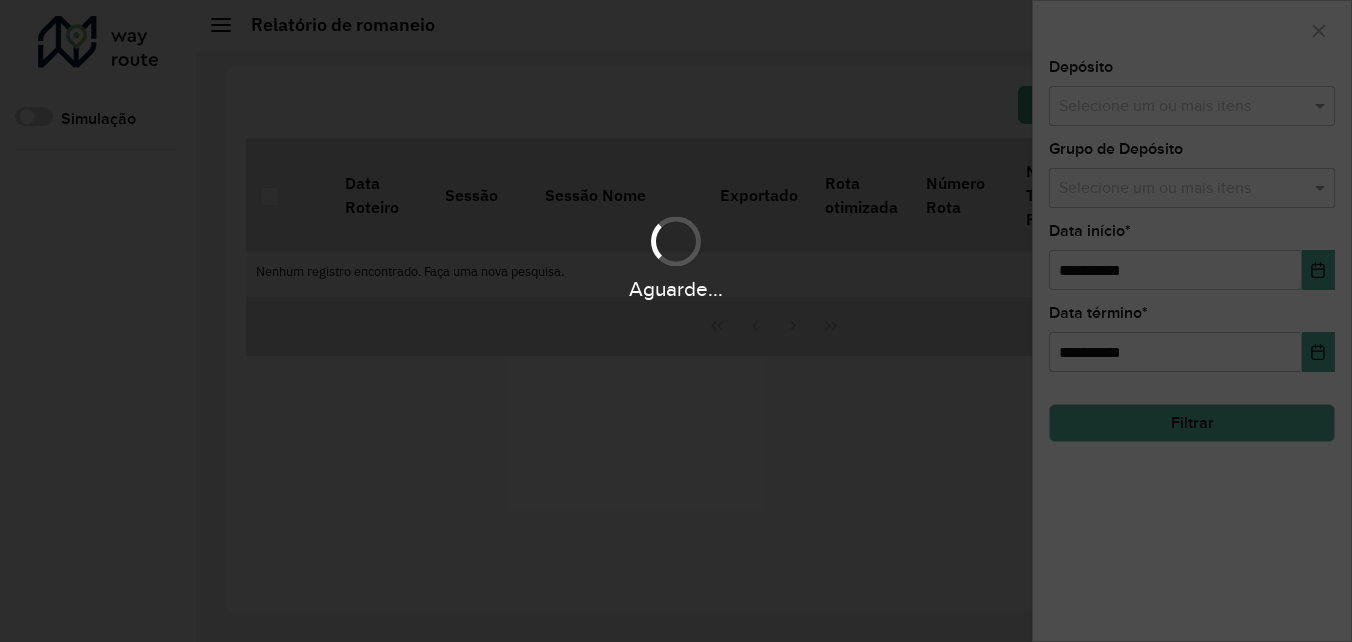 scroll, scrollTop: 0, scrollLeft: 0, axis: both 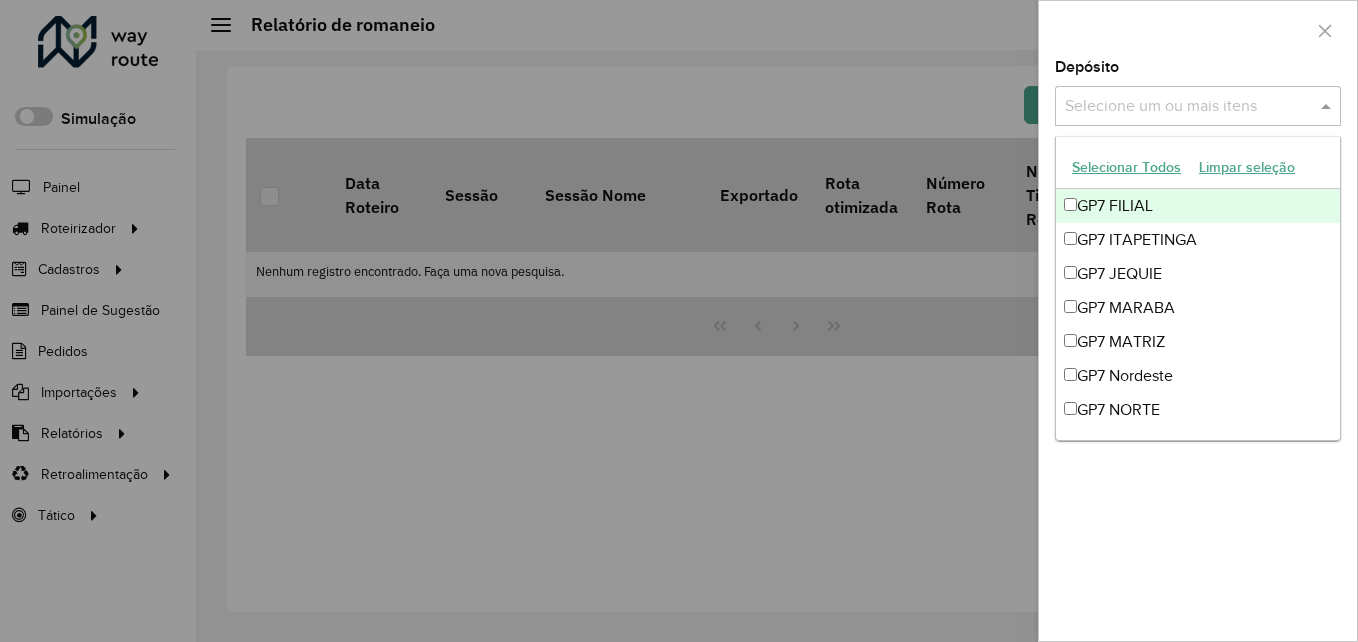 click at bounding box center [1188, 107] 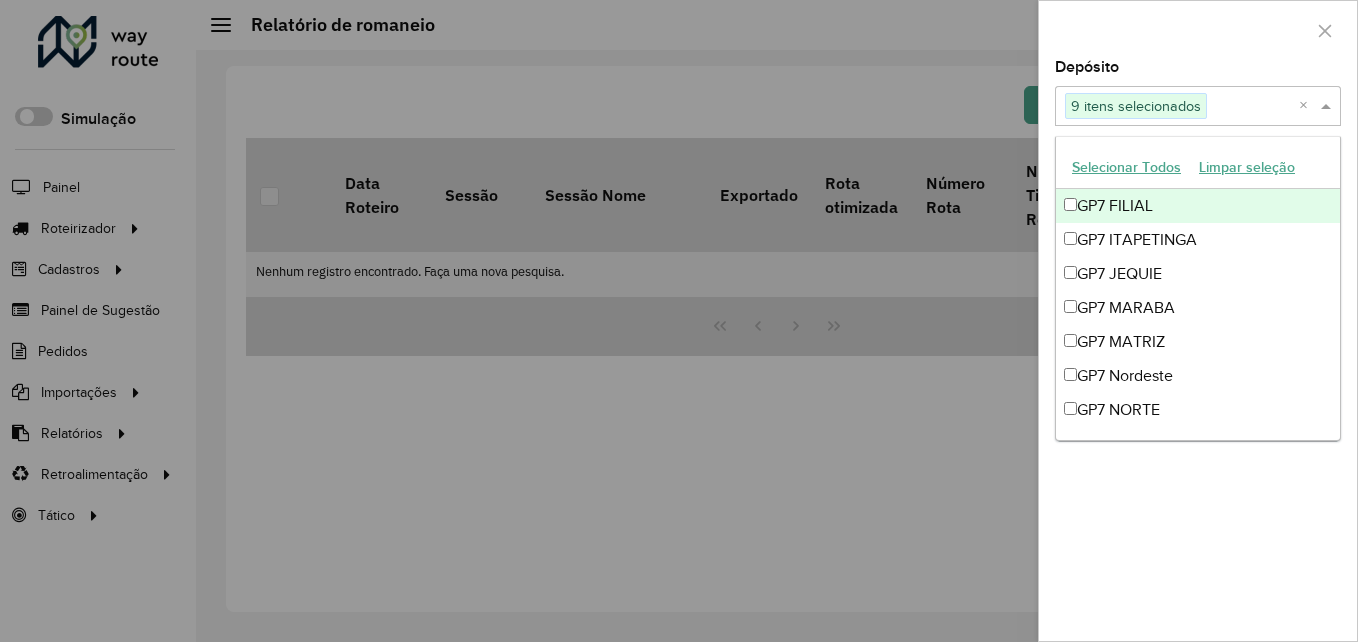click 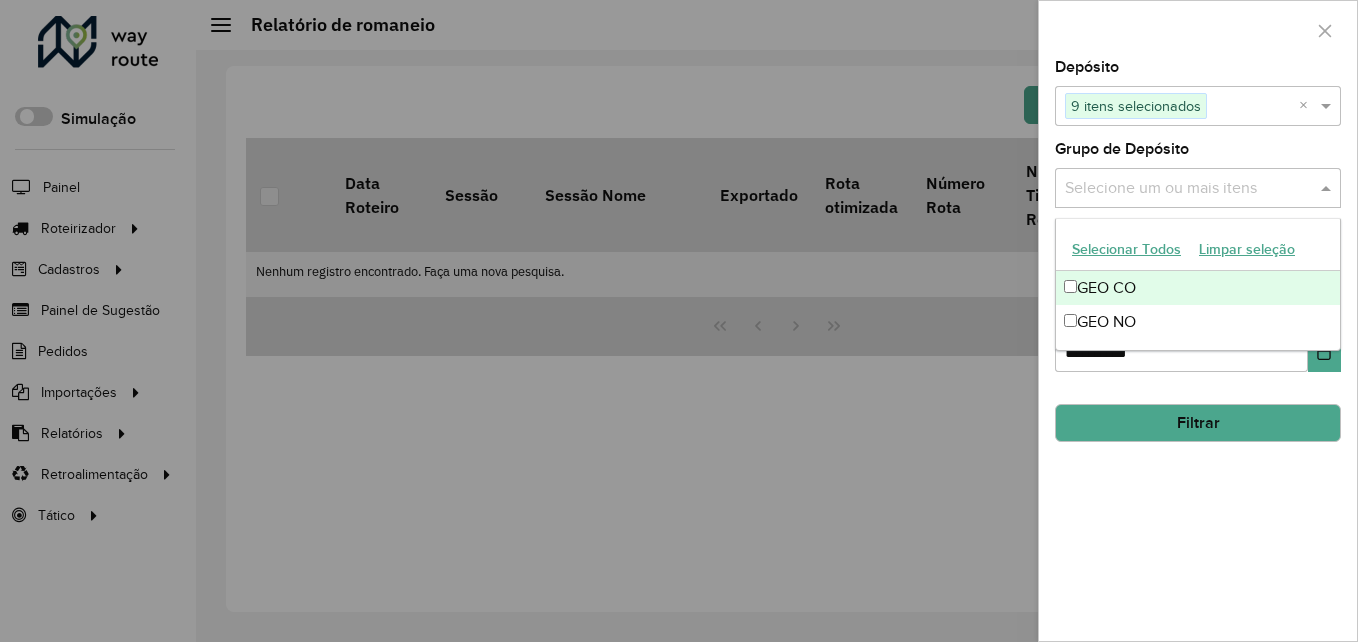 click at bounding box center [1188, 189] 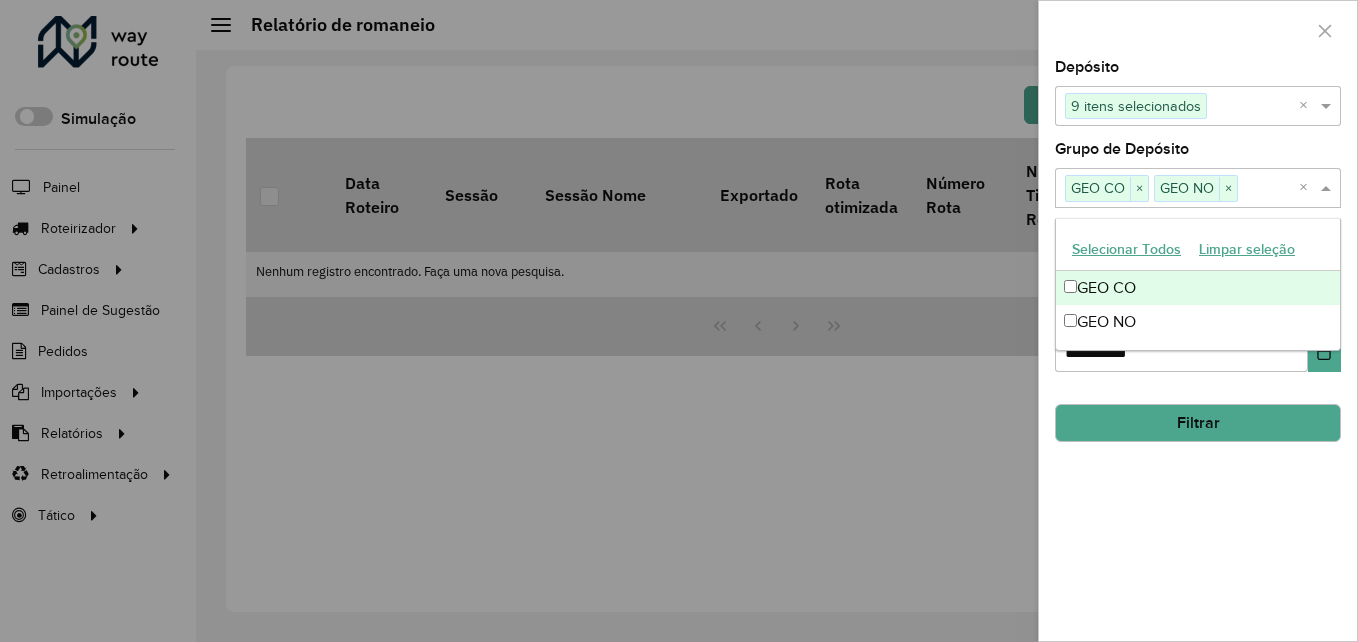 click 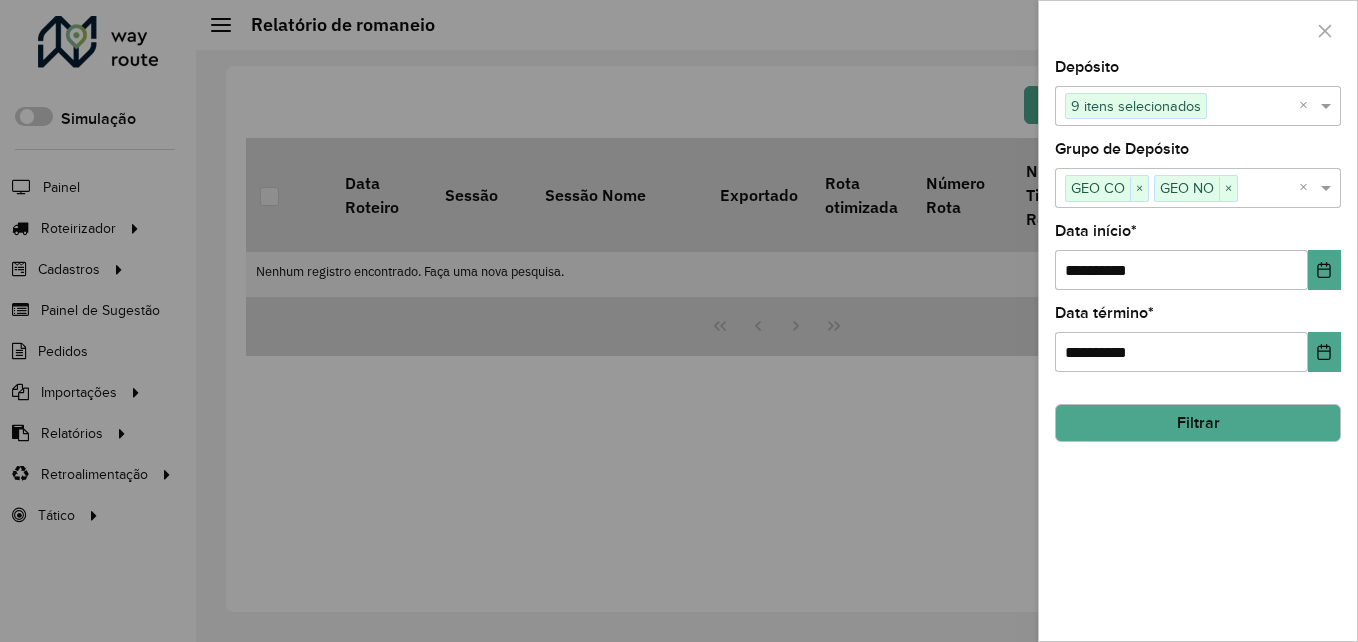 click on "Filtrar" 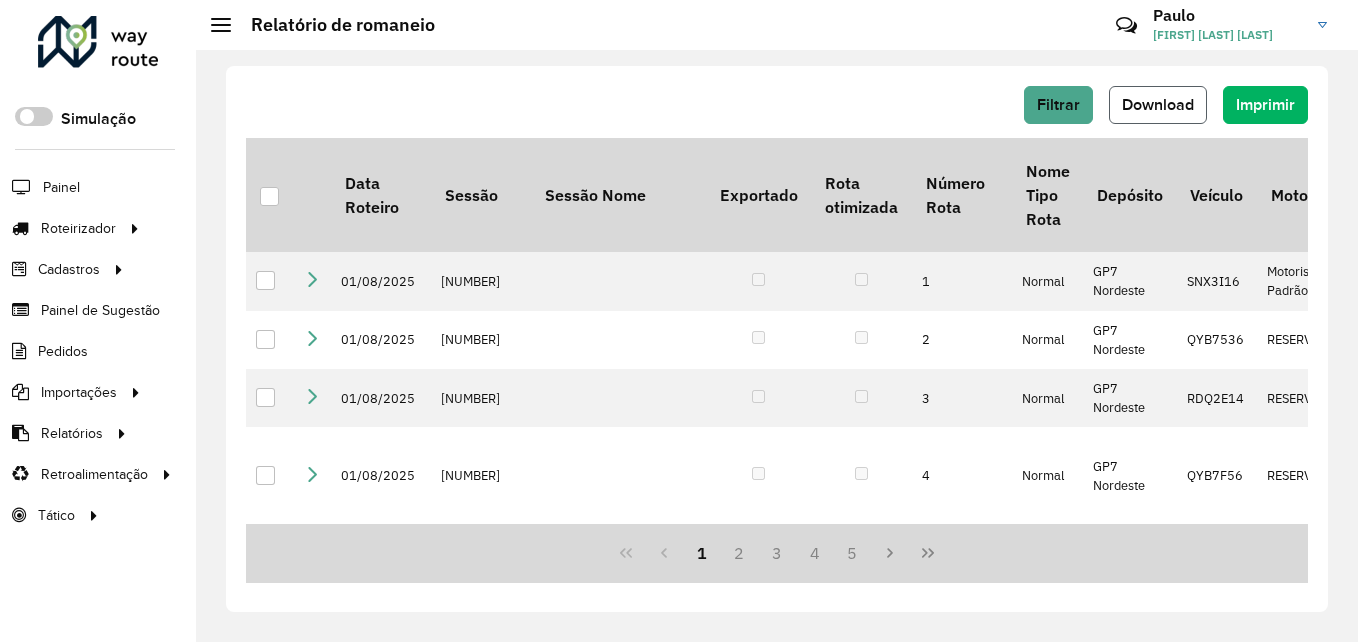 click on "Download" 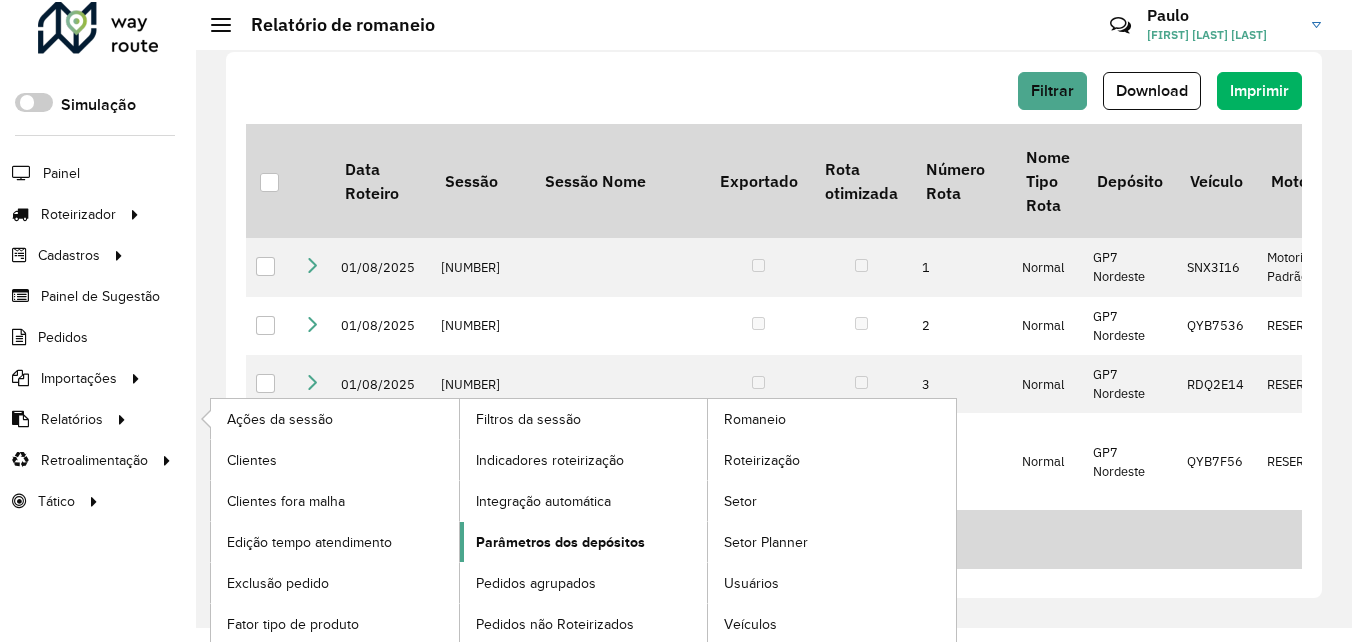 scroll, scrollTop: 18, scrollLeft: 0, axis: vertical 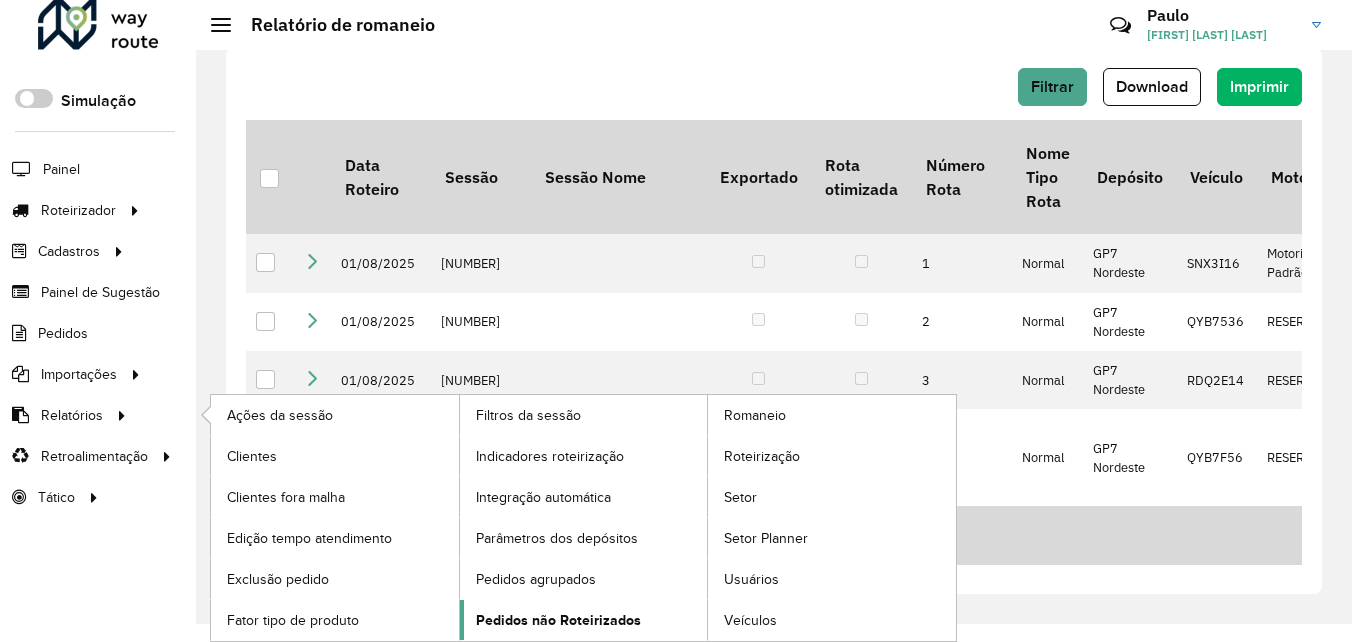 click on "Pedidos não Roteirizados" 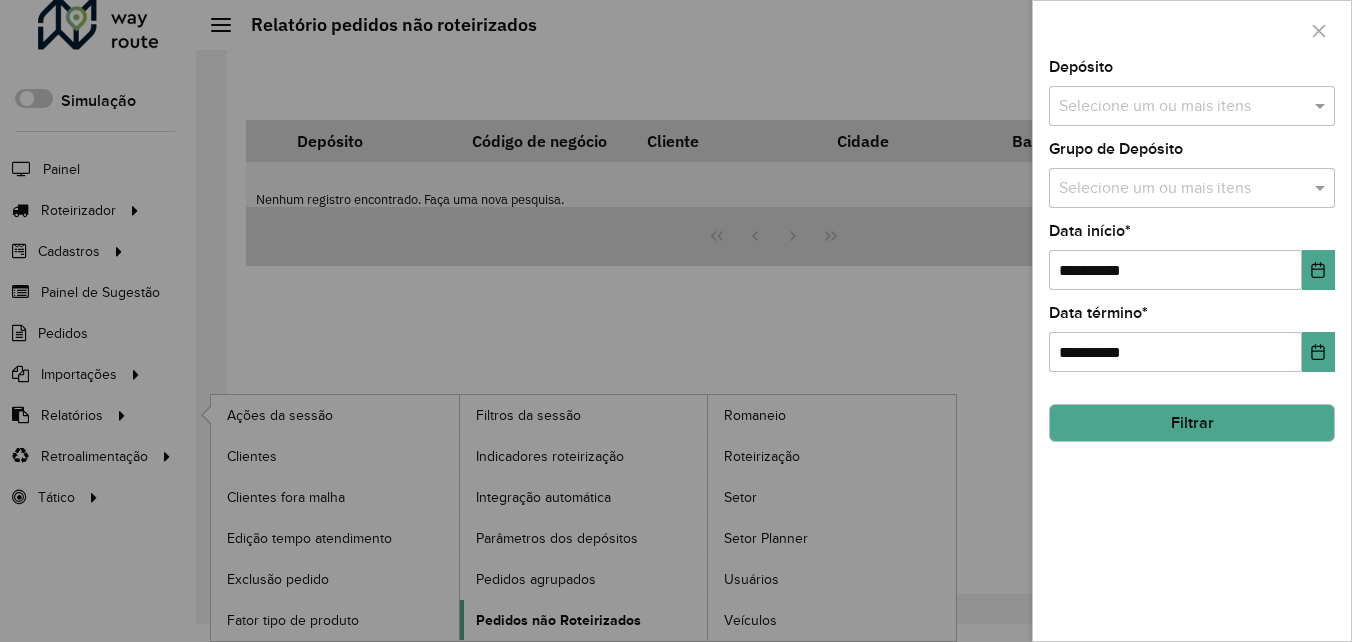 scroll, scrollTop: 0, scrollLeft: 0, axis: both 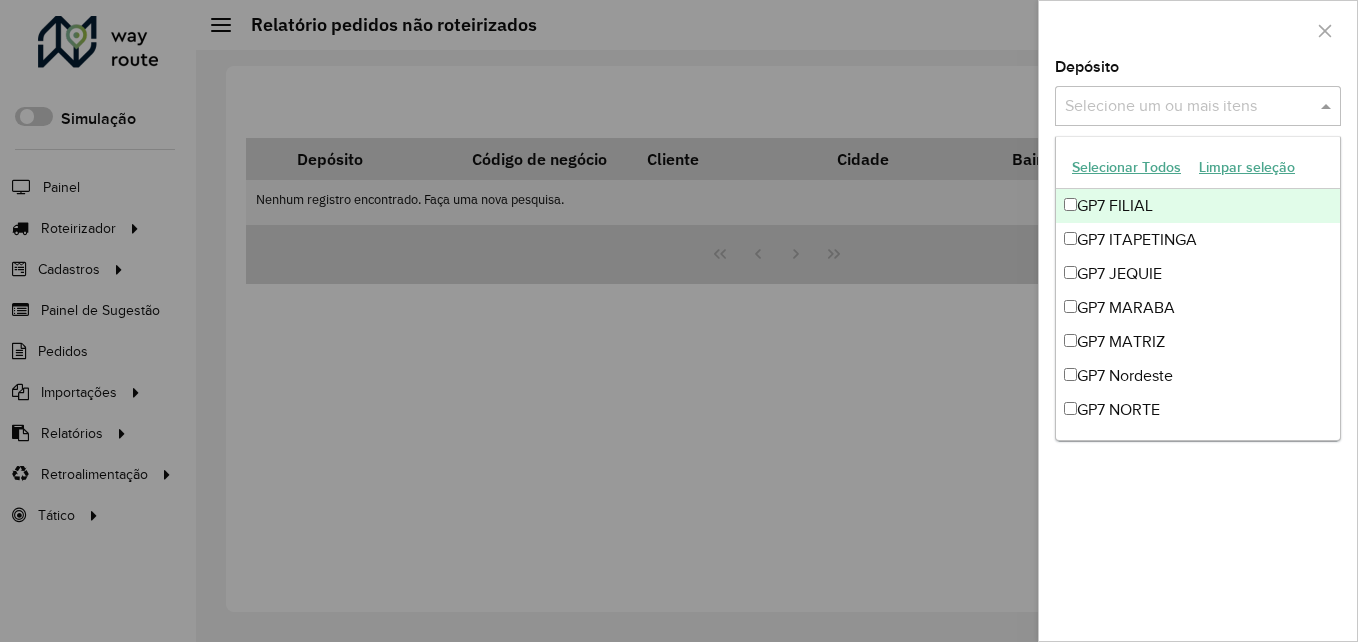 click at bounding box center (1188, 107) 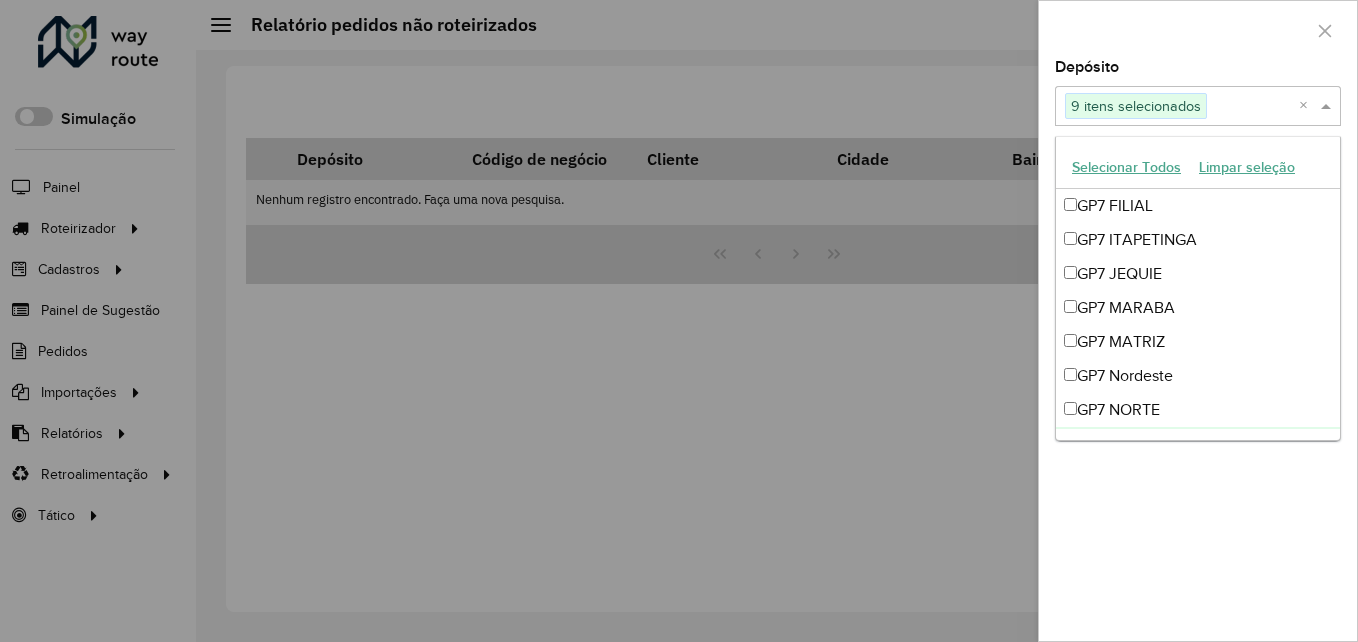 drag, startPoint x: 1210, startPoint y: 487, endPoint x: 1191, endPoint y: 416, distance: 73.4983 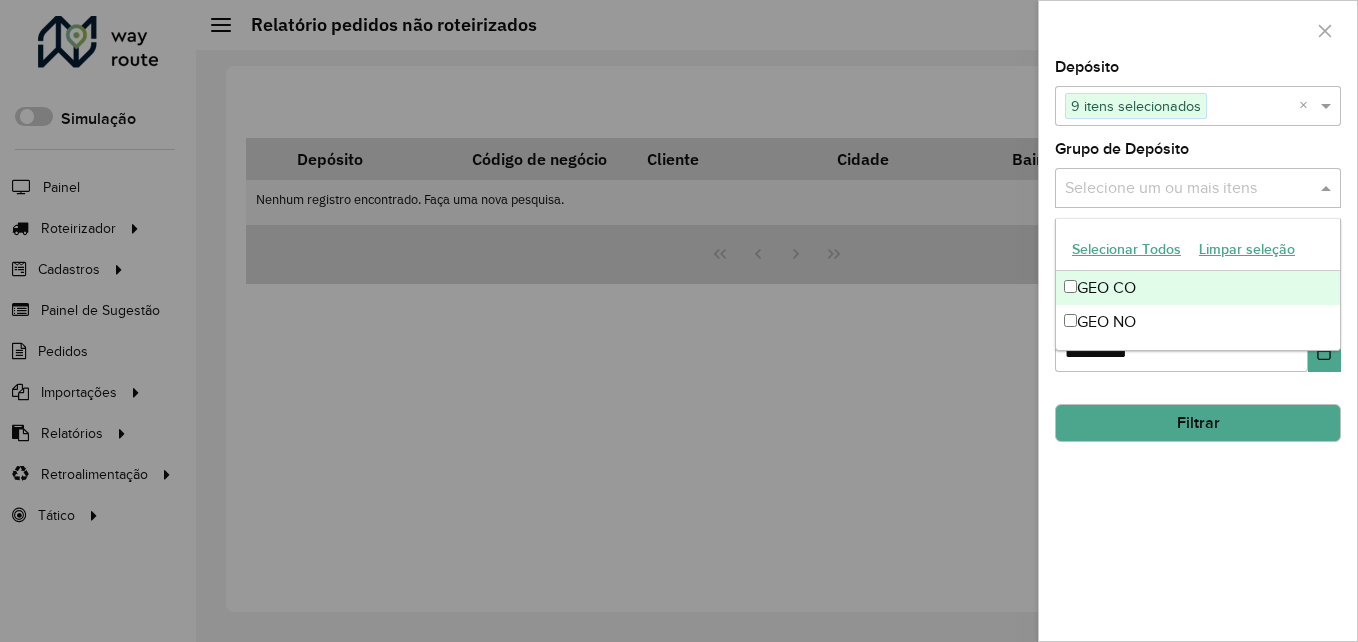 click at bounding box center (1188, 189) 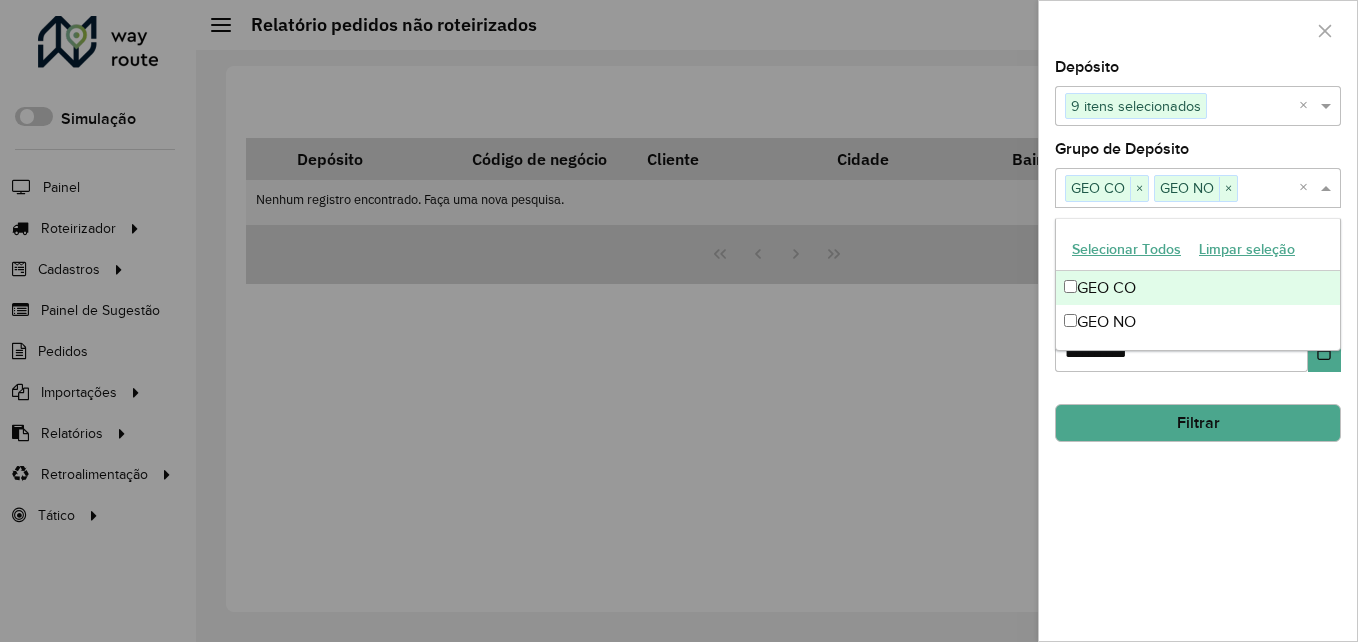 click on "**********" 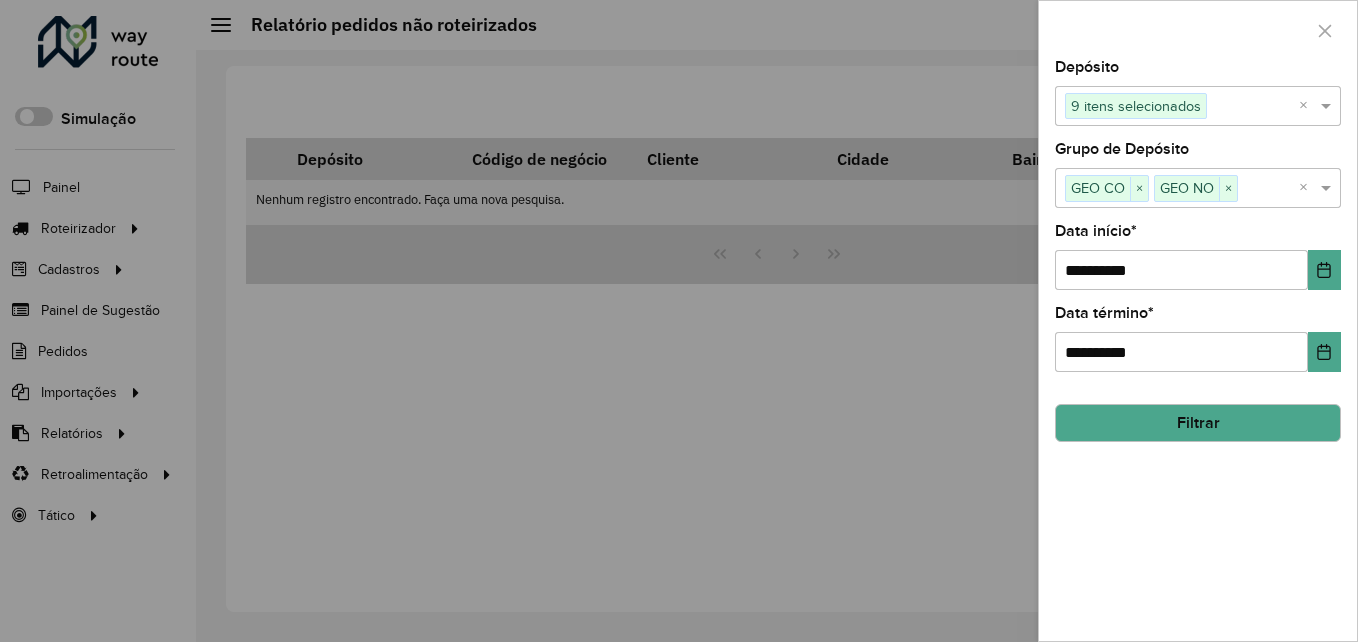 click on "Filtrar" 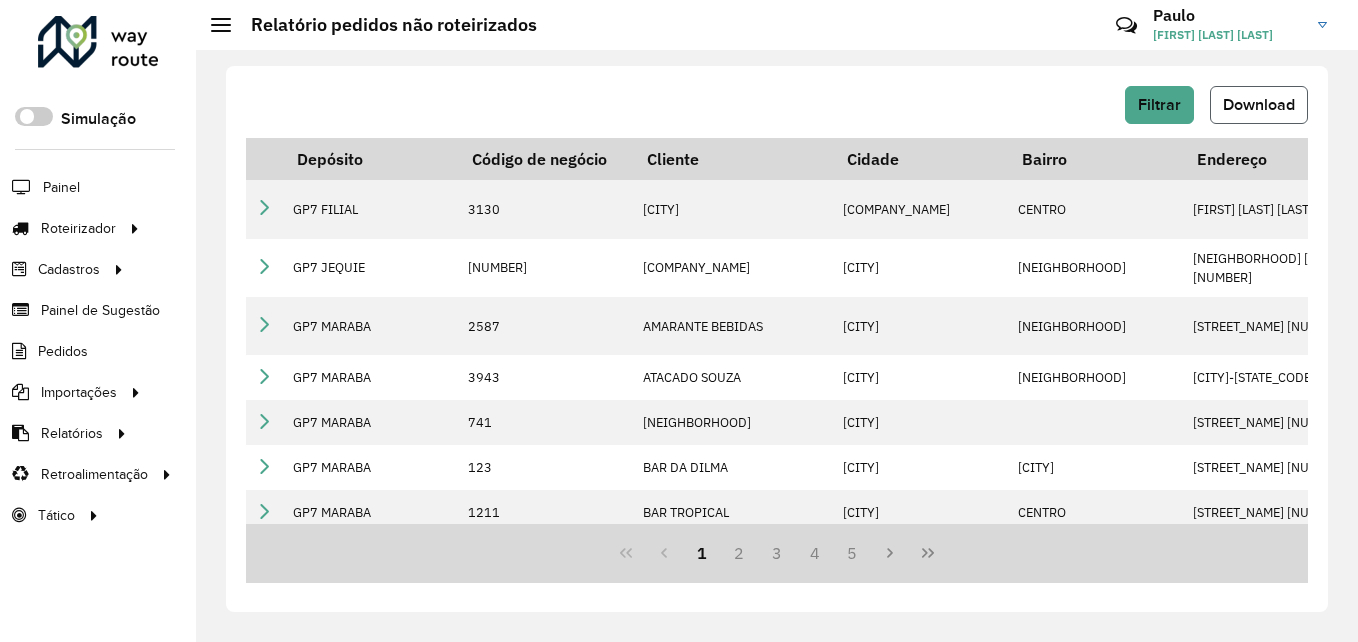 click on "Download" 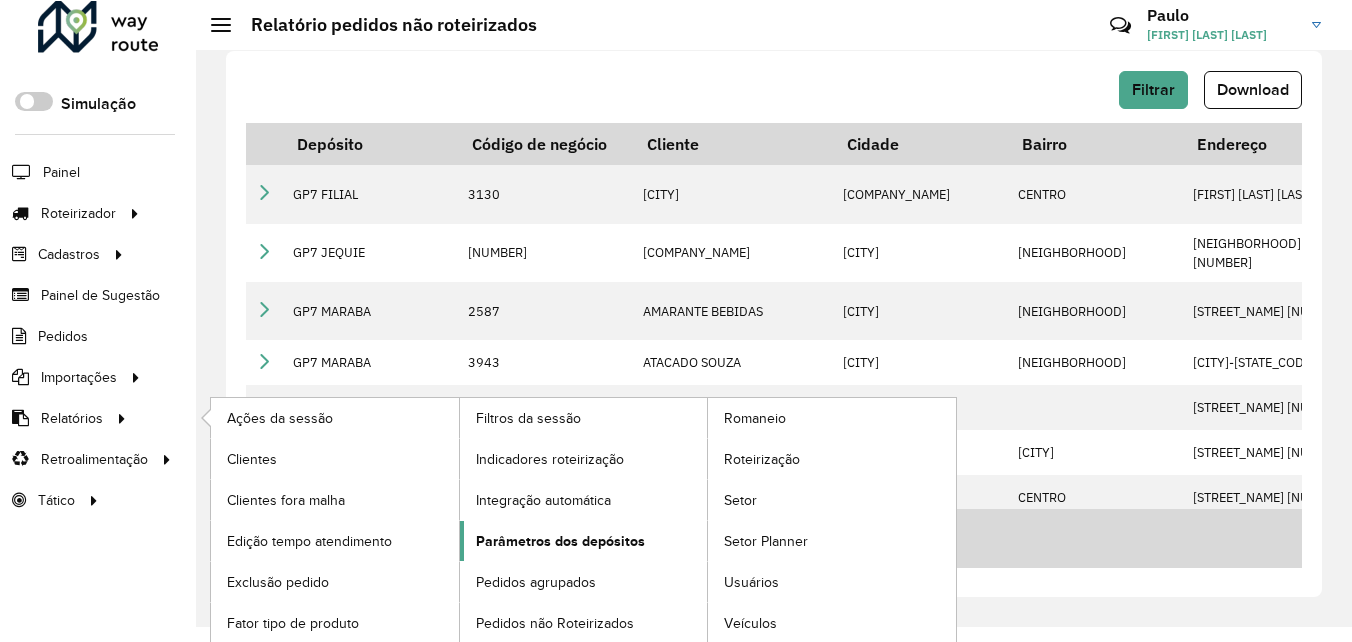 scroll, scrollTop: 18, scrollLeft: 0, axis: vertical 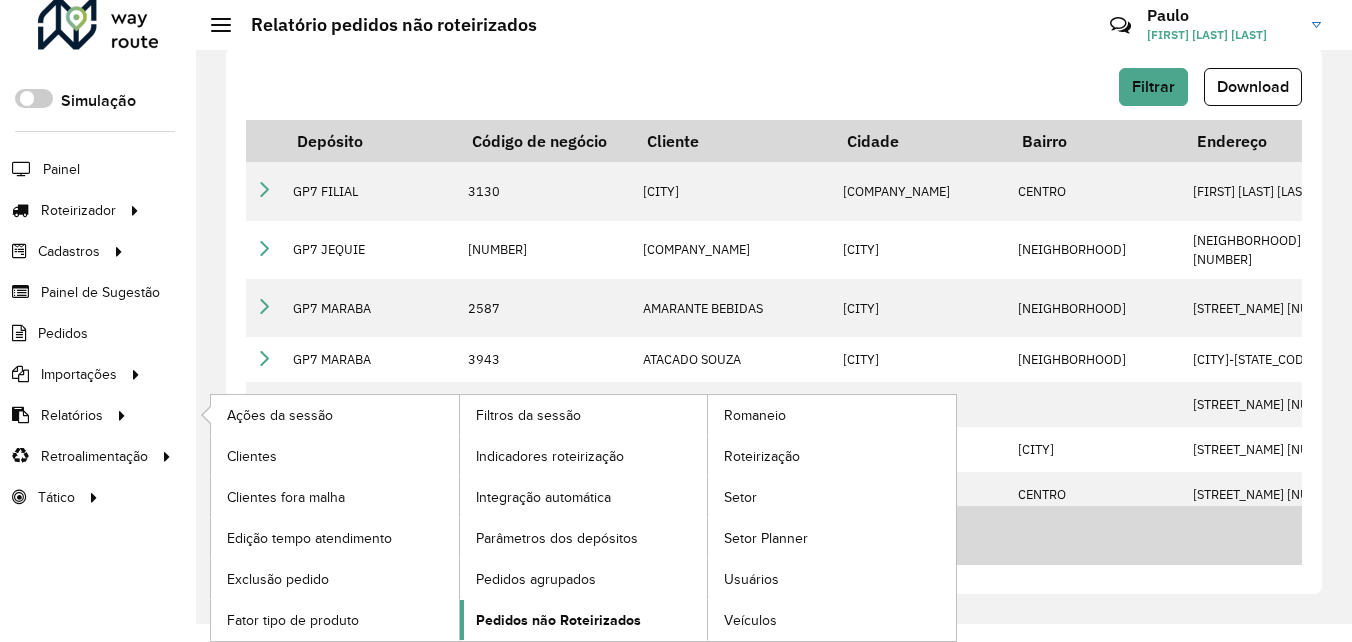 click on "Pedidos não Roteirizados" 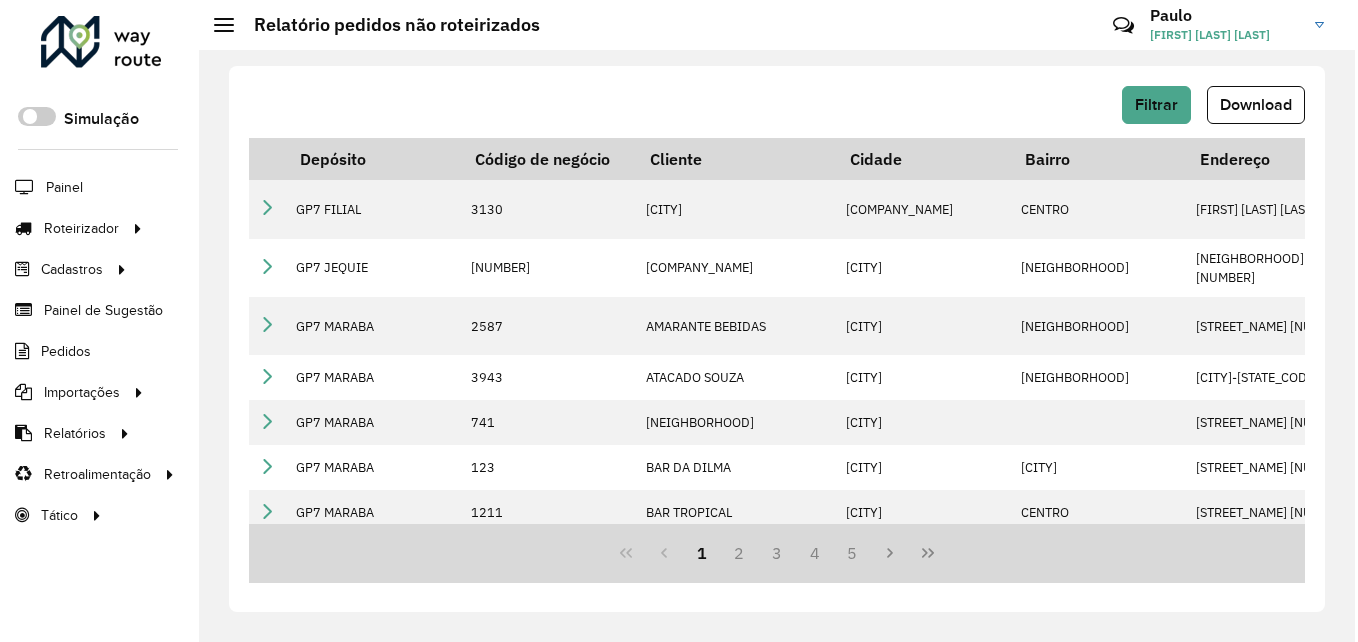 scroll, scrollTop: 0, scrollLeft: 0, axis: both 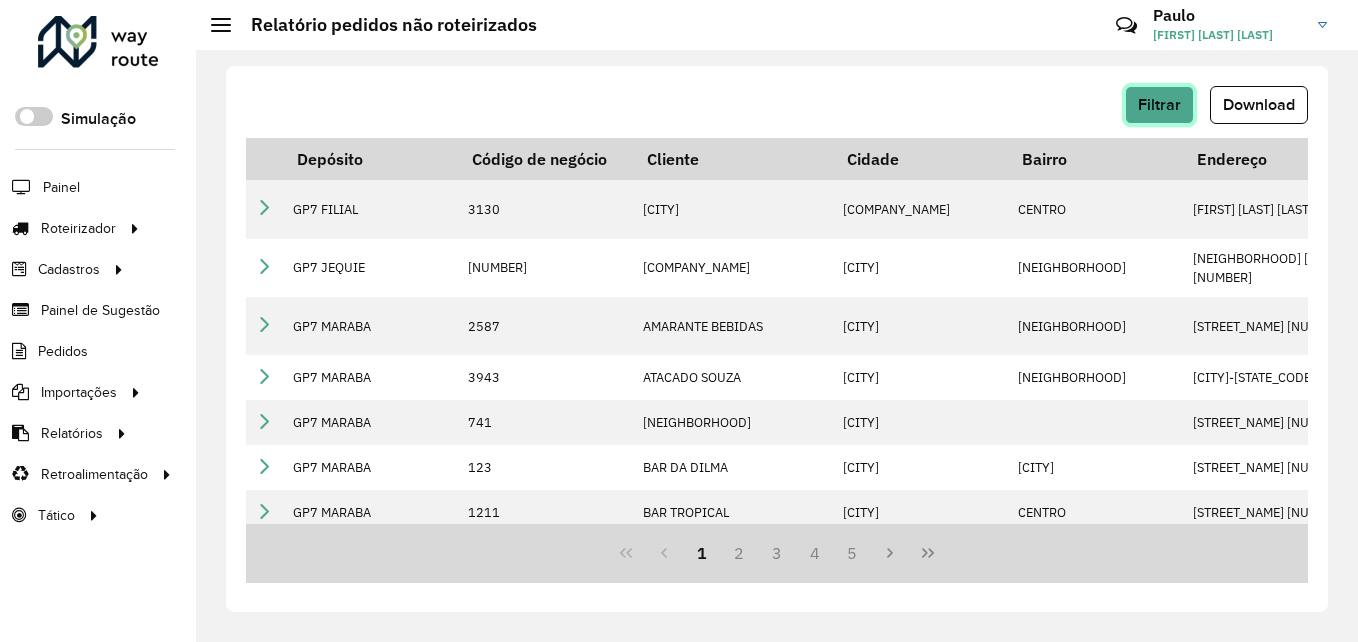 click on "Filtrar" 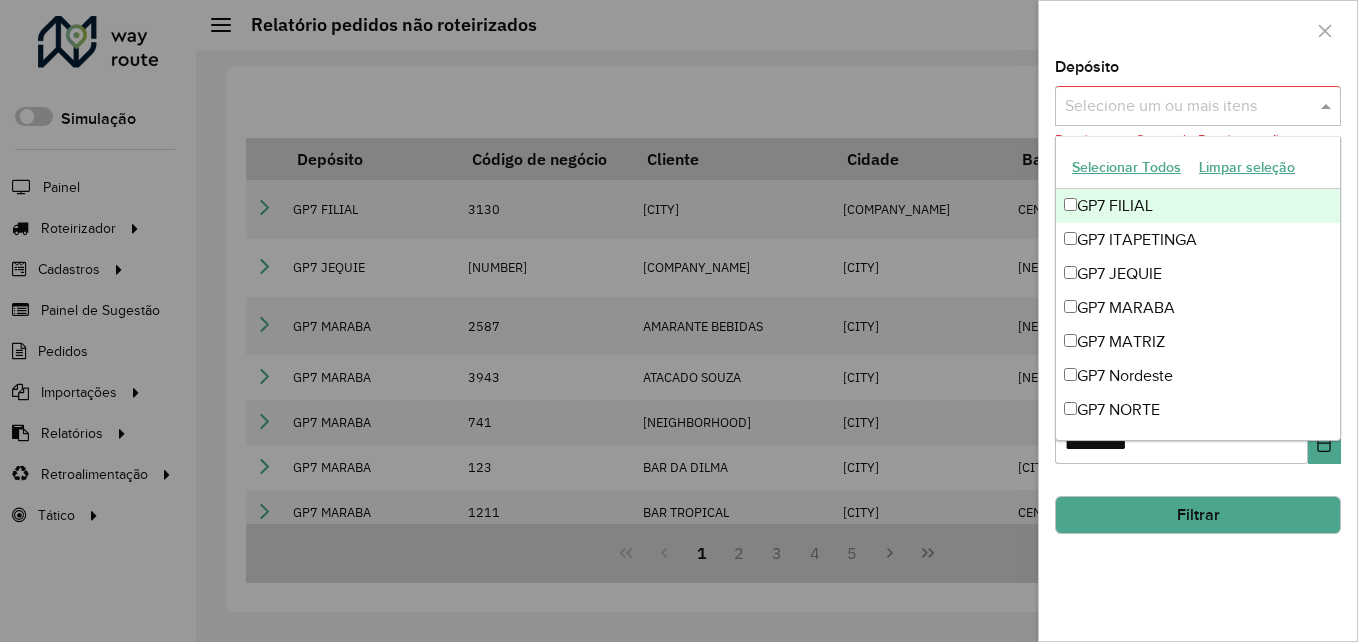 click at bounding box center [1188, 107] 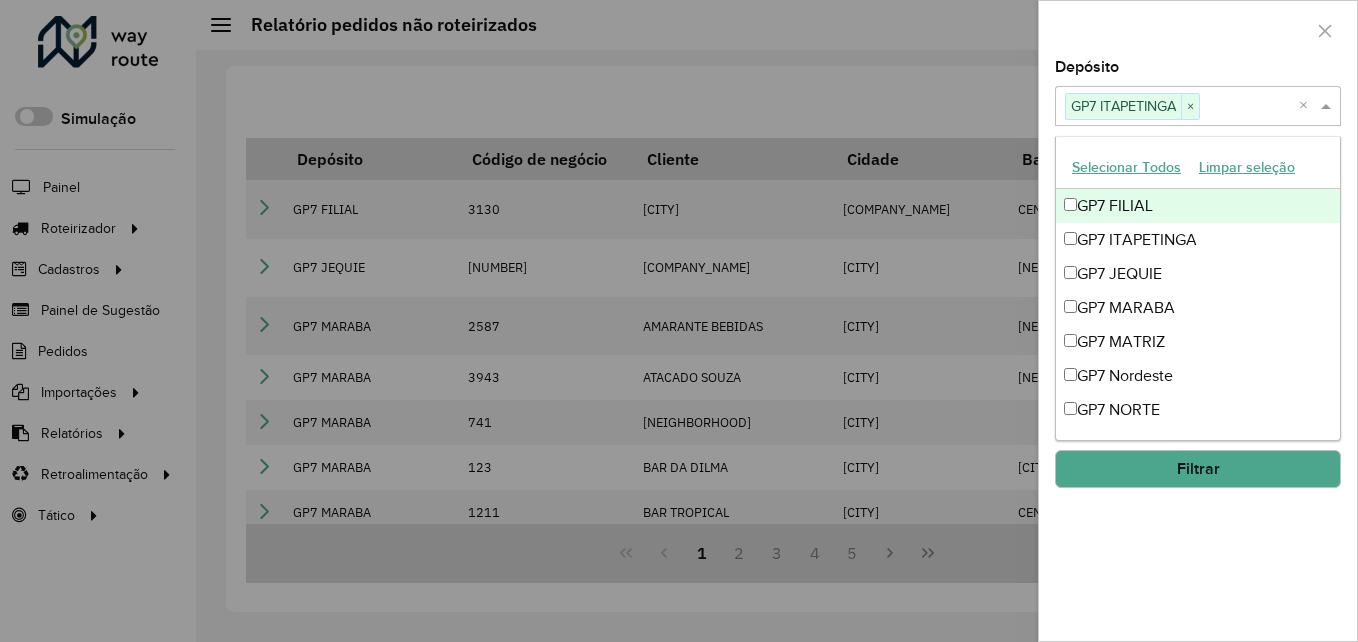 click on "**********" 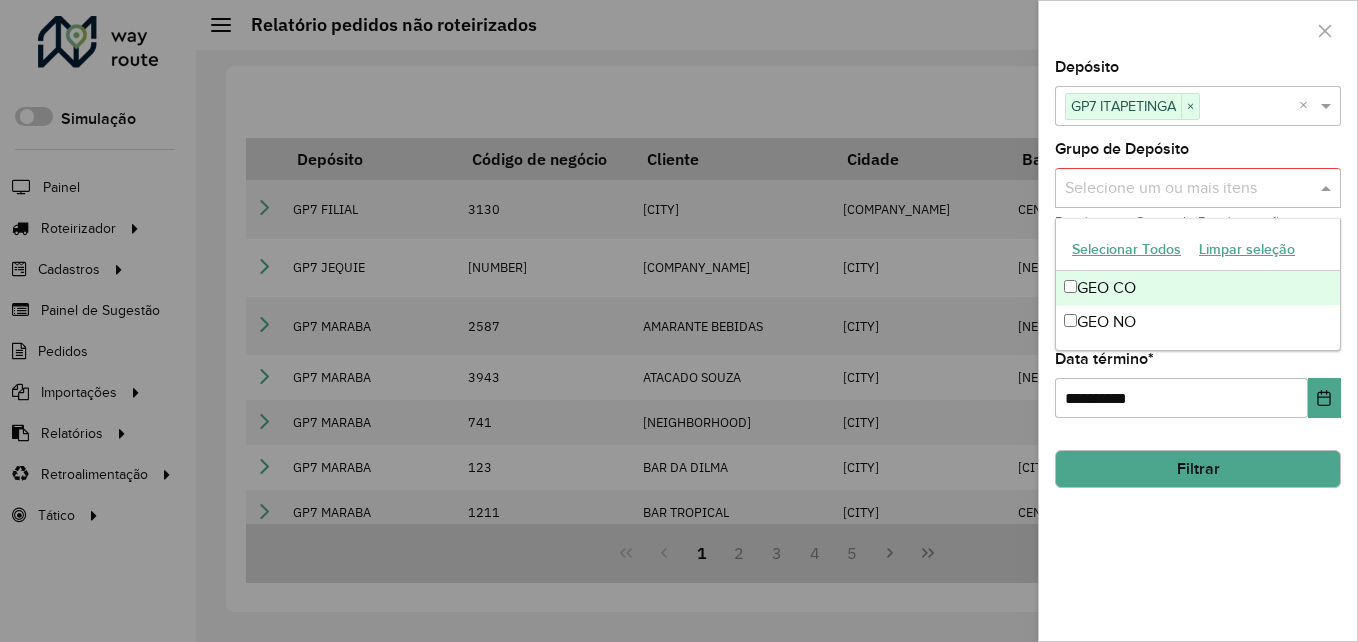drag, startPoint x: 1163, startPoint y: 60, endPoint x: 1125, endPoint y: 181, distance: 126.82665 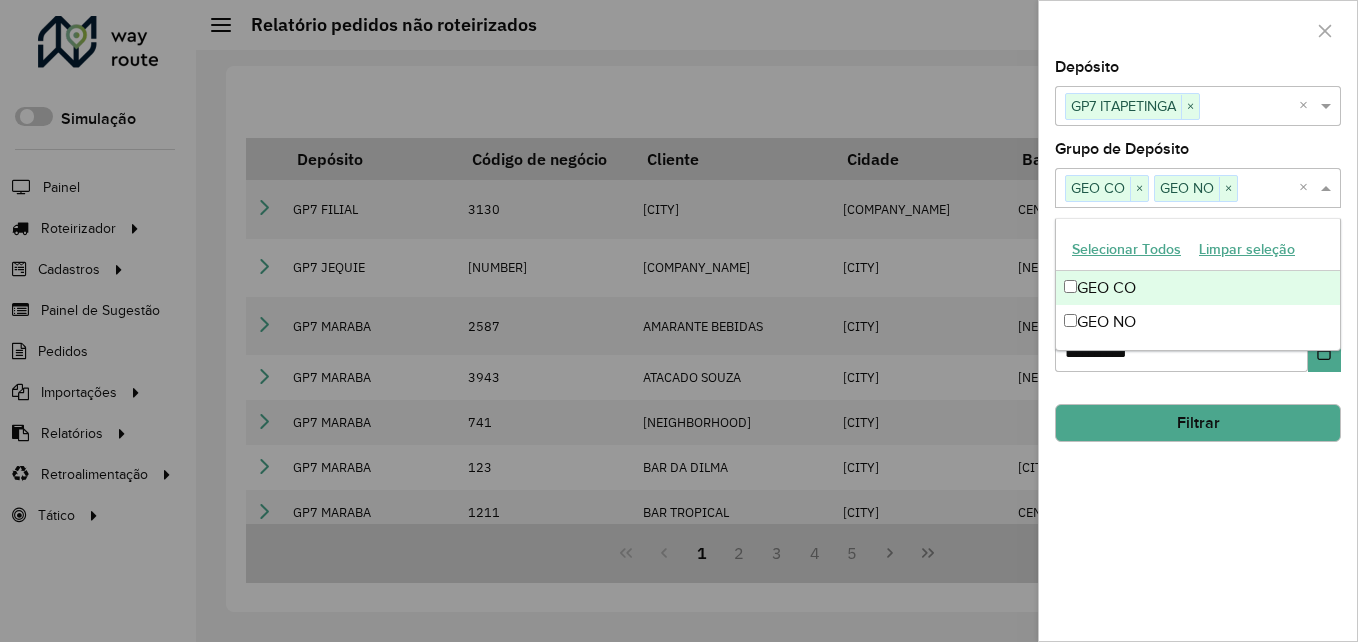 click 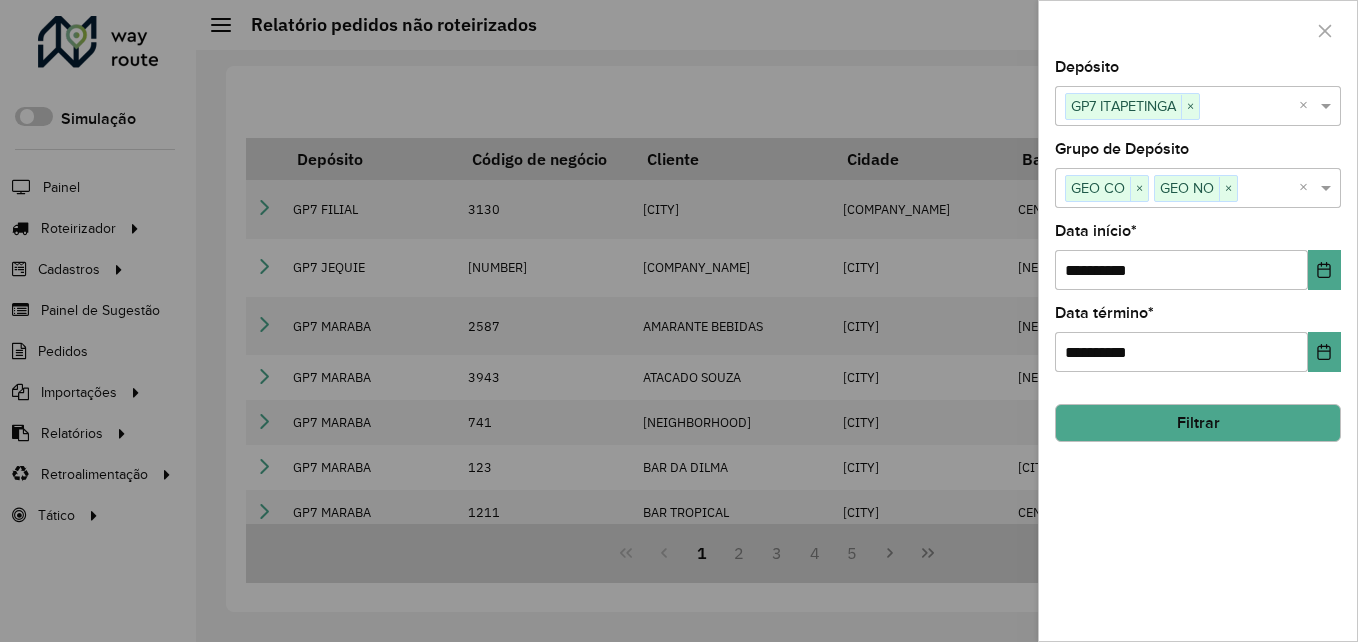 click on "Filtrar" 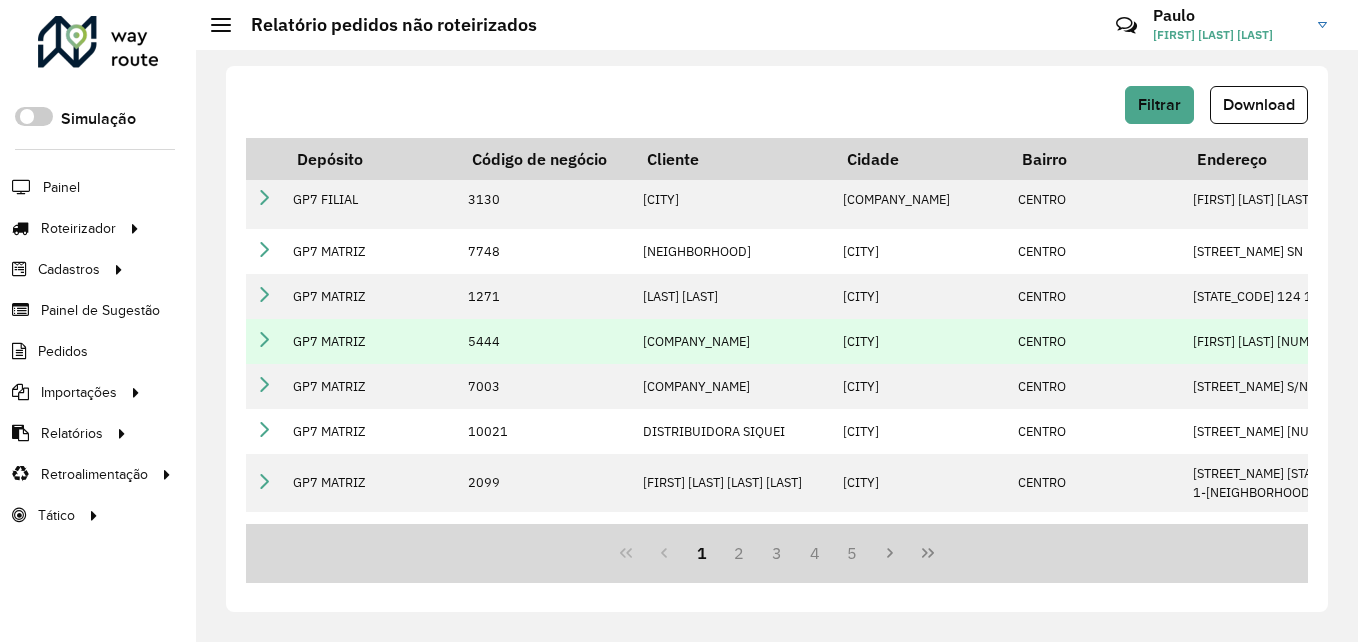 scroll, scrollTop: 0, scrollLeft: 0, axis: both 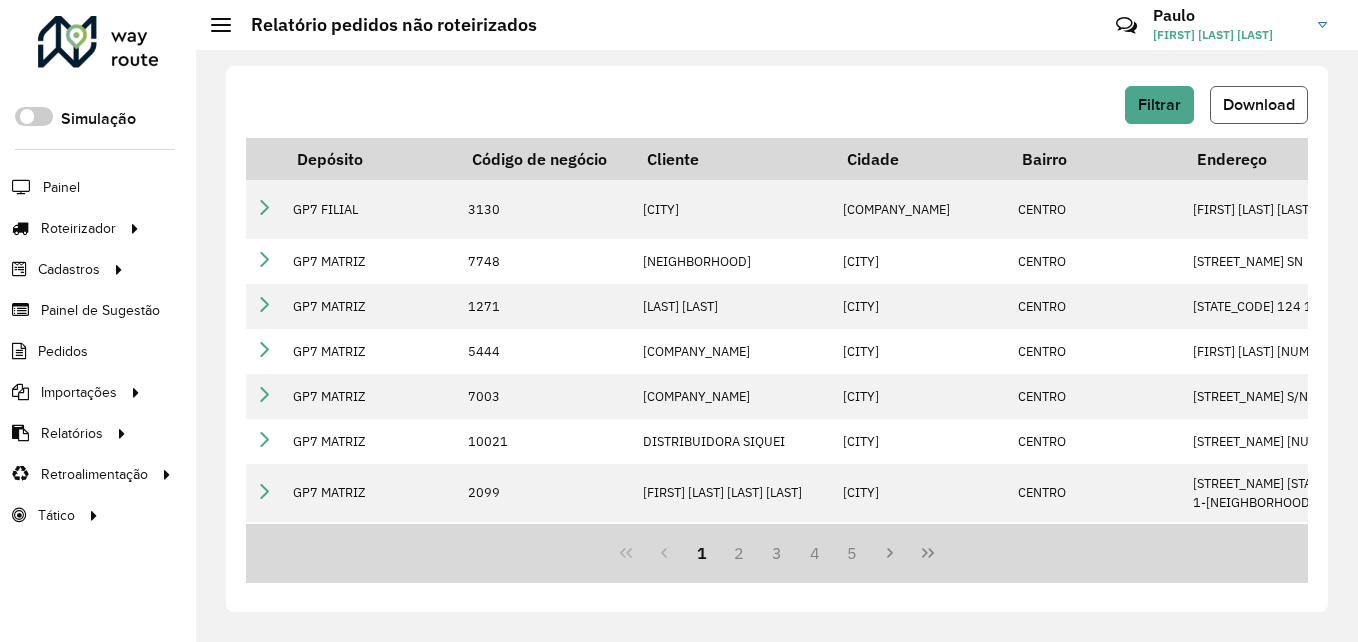 click on "Download" 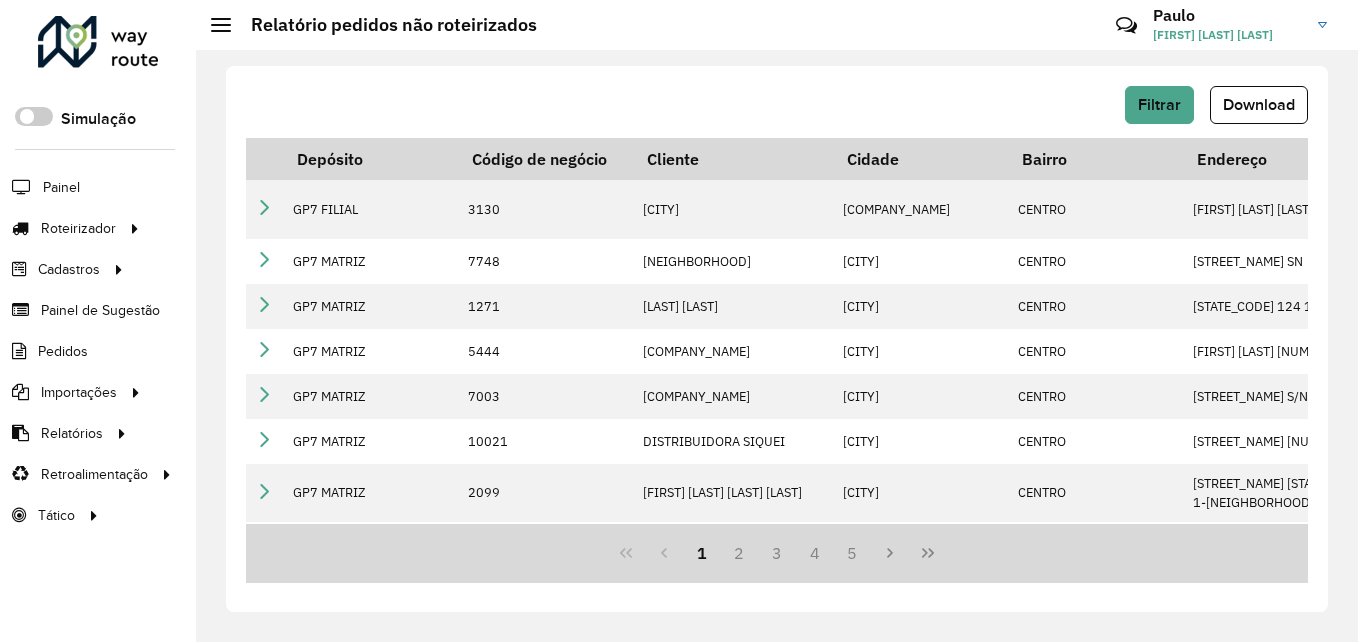 click on "Filtrar   Download" 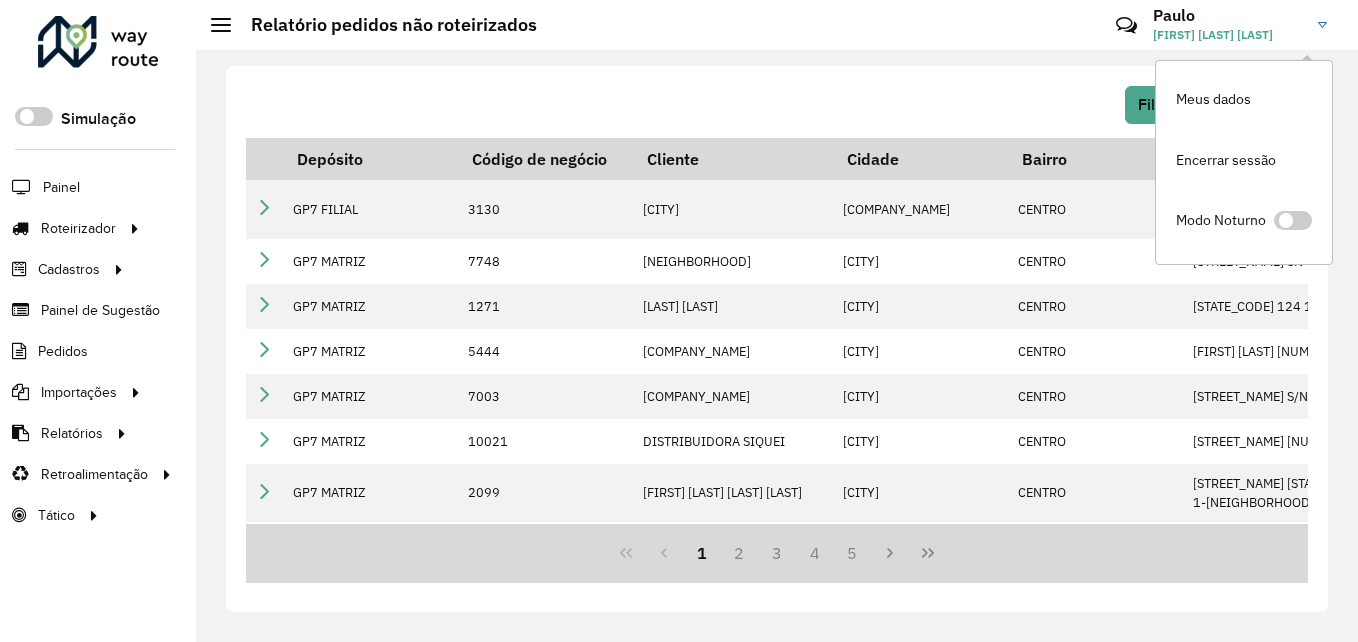 click on "Filtrar   Download" 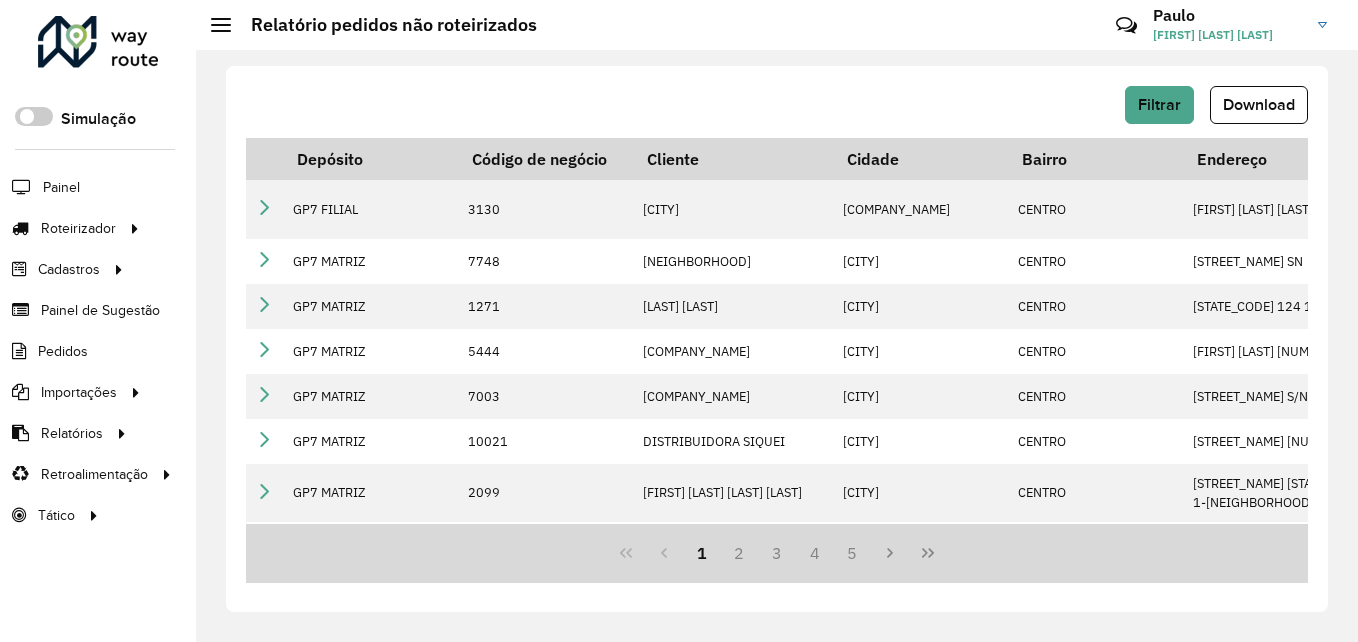 click on "Filtrar   Download" 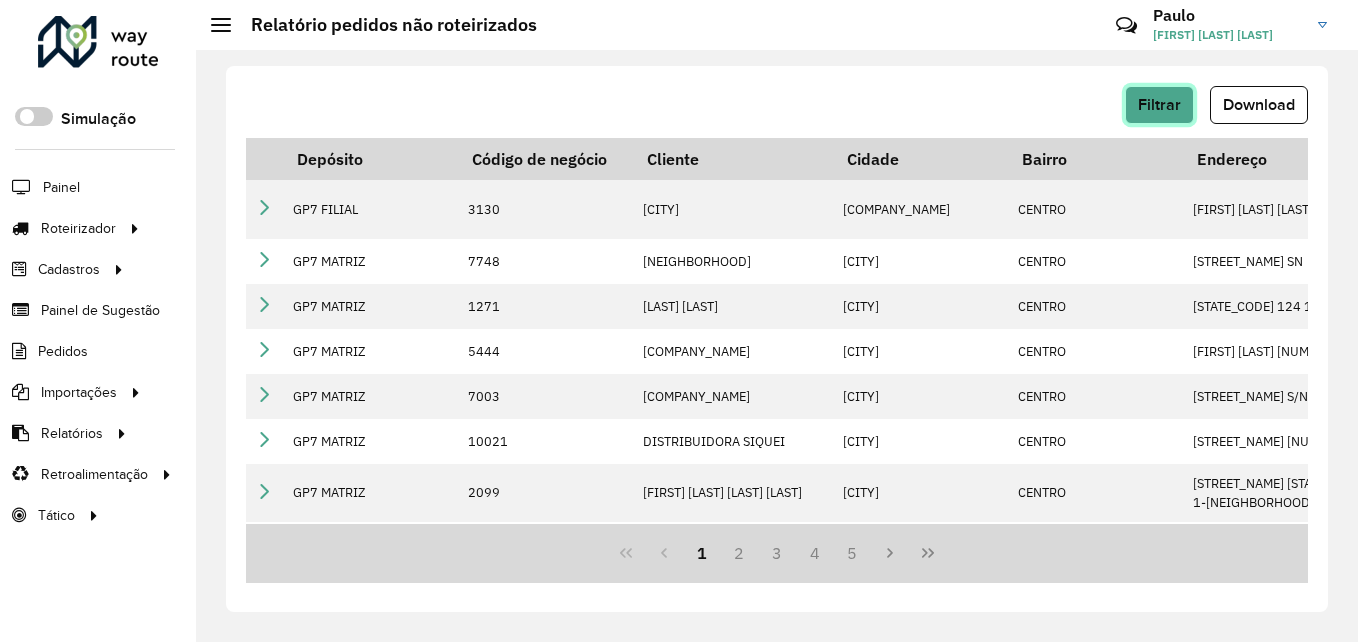 click on "Filtrar" 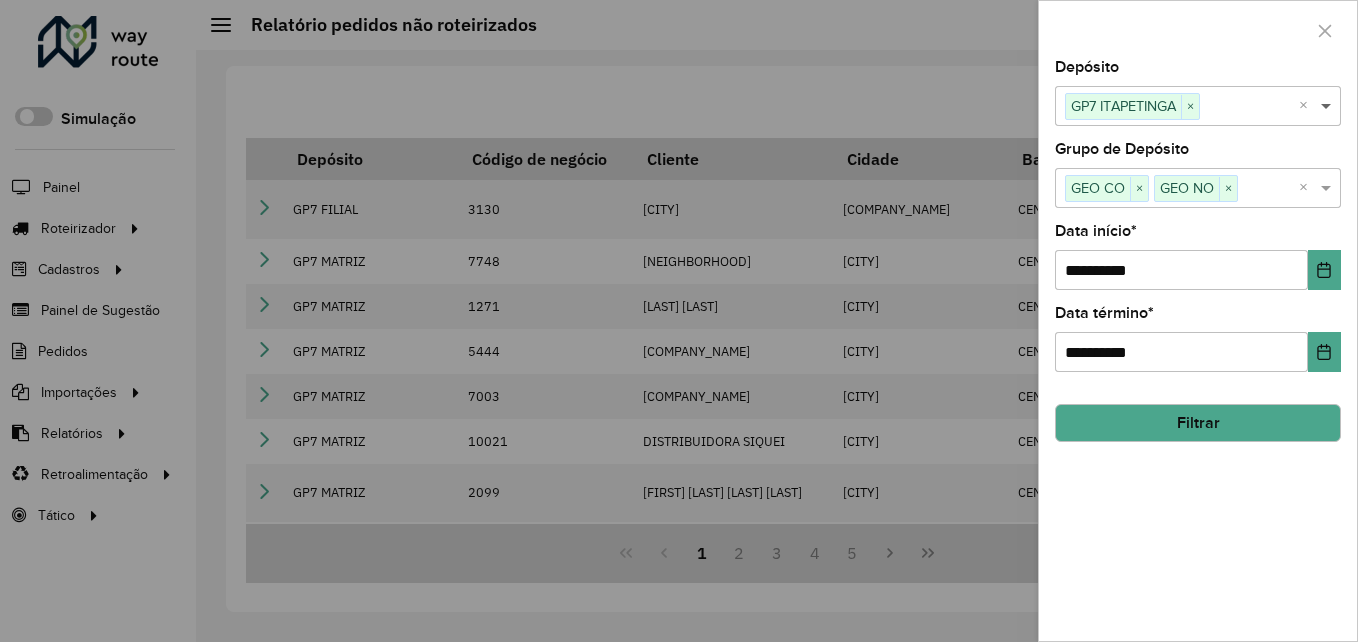 click at bounding box center [1328, 106] 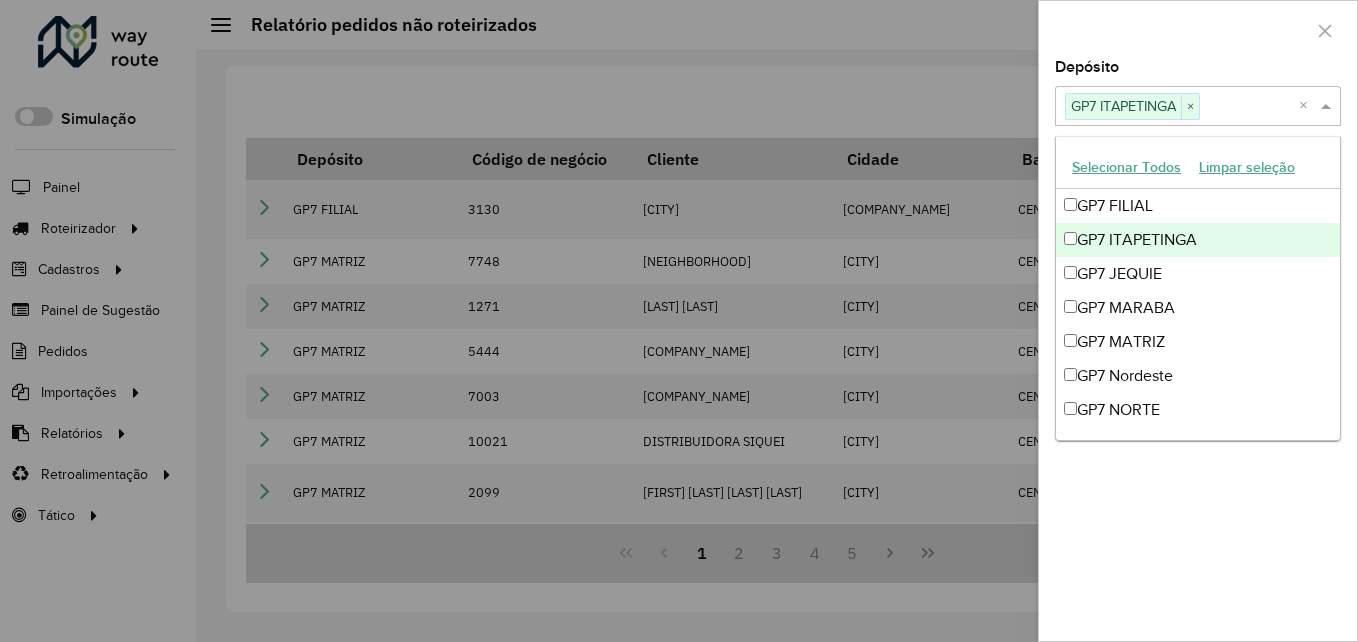 click on "Selecionar Todos" at bounding box center [1126, 167] 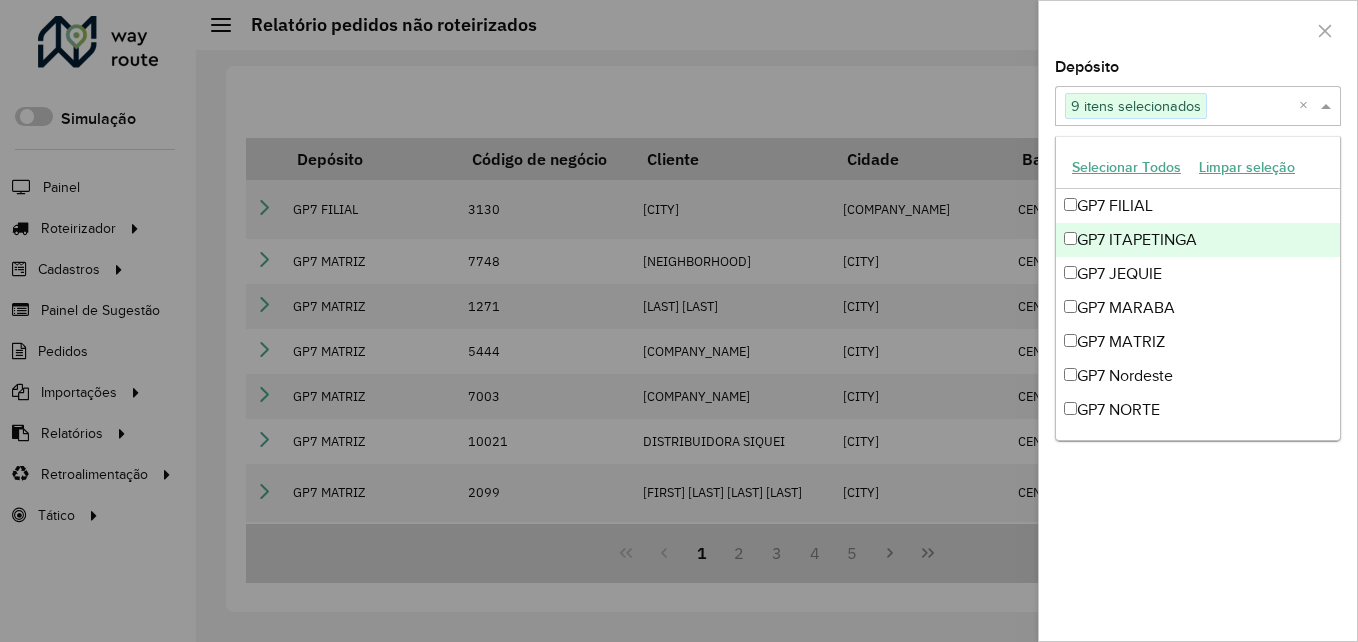 click on "Depósito  Selecione um ou mais itens 9 itens selecionados ×" 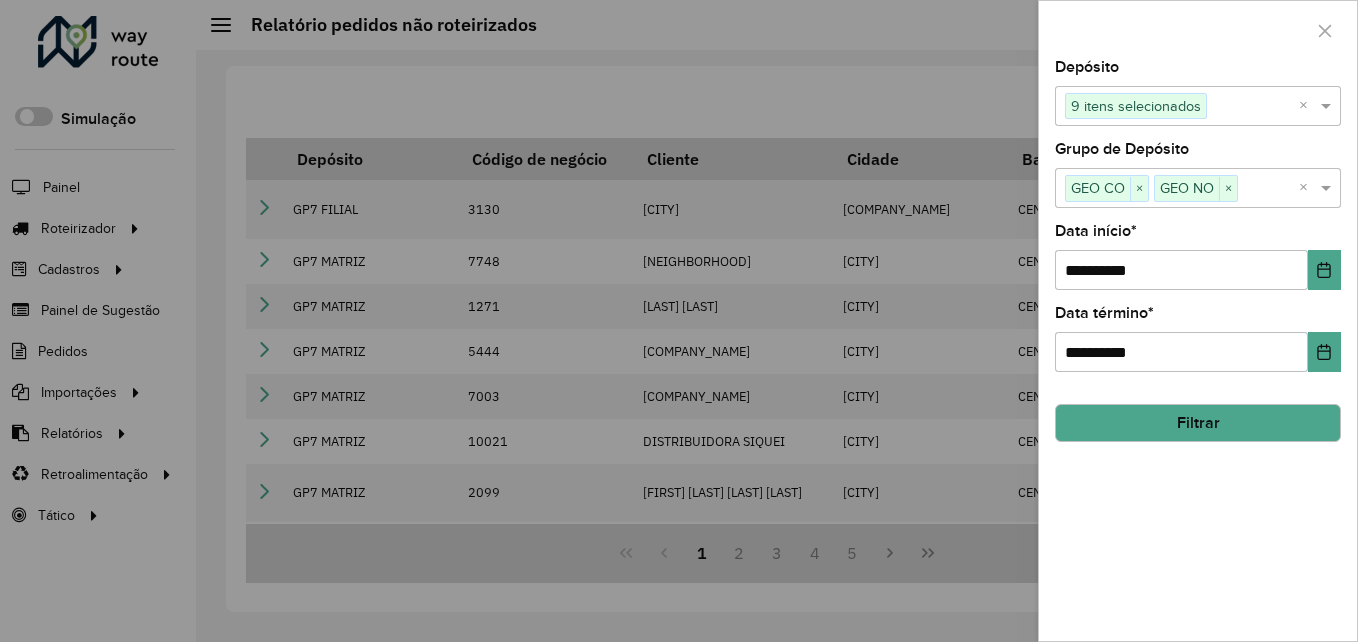 click on "Filtrar" 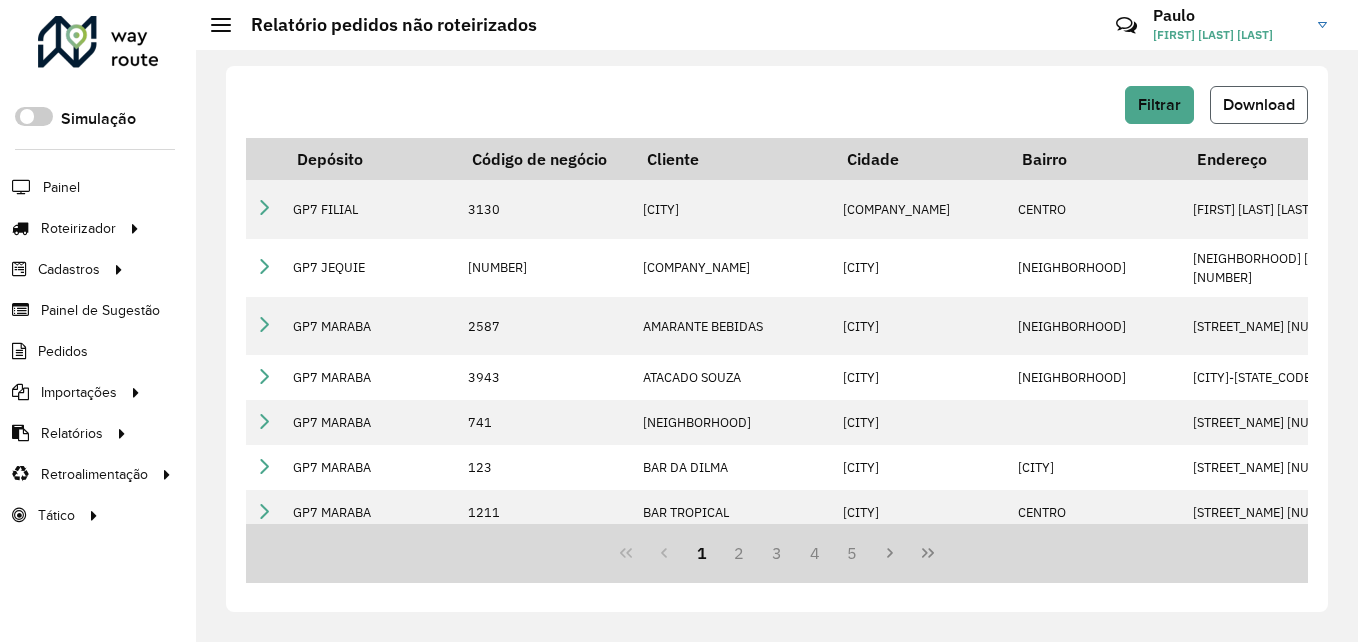 click on "Download" 